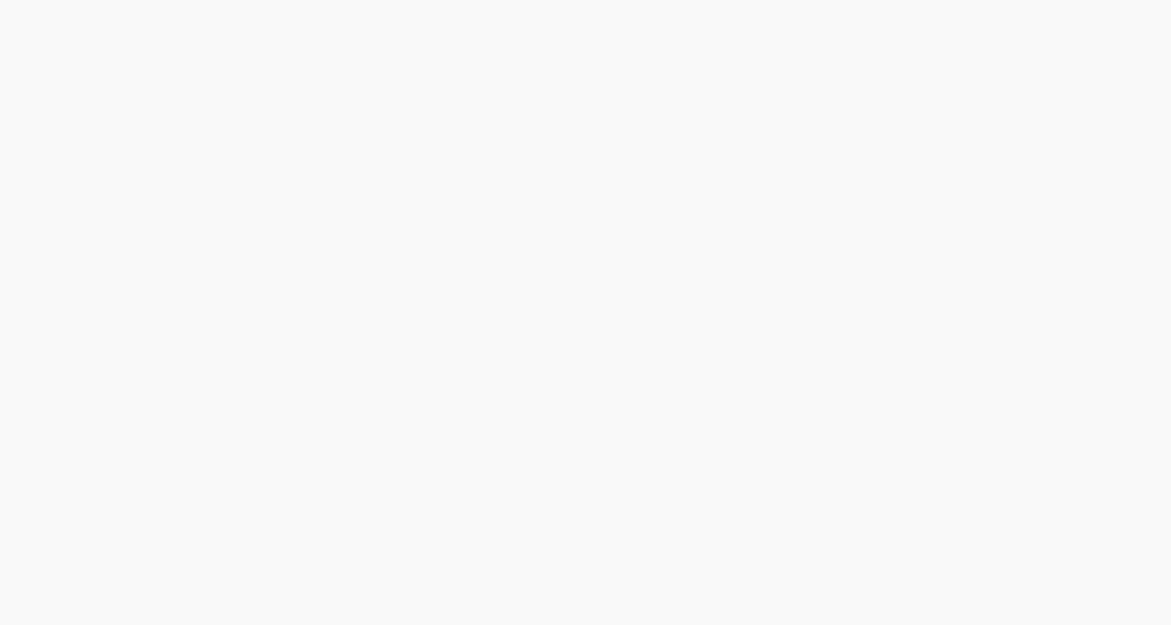 scroll, scrollTop: 0, scrollLeft: 0, axis: both 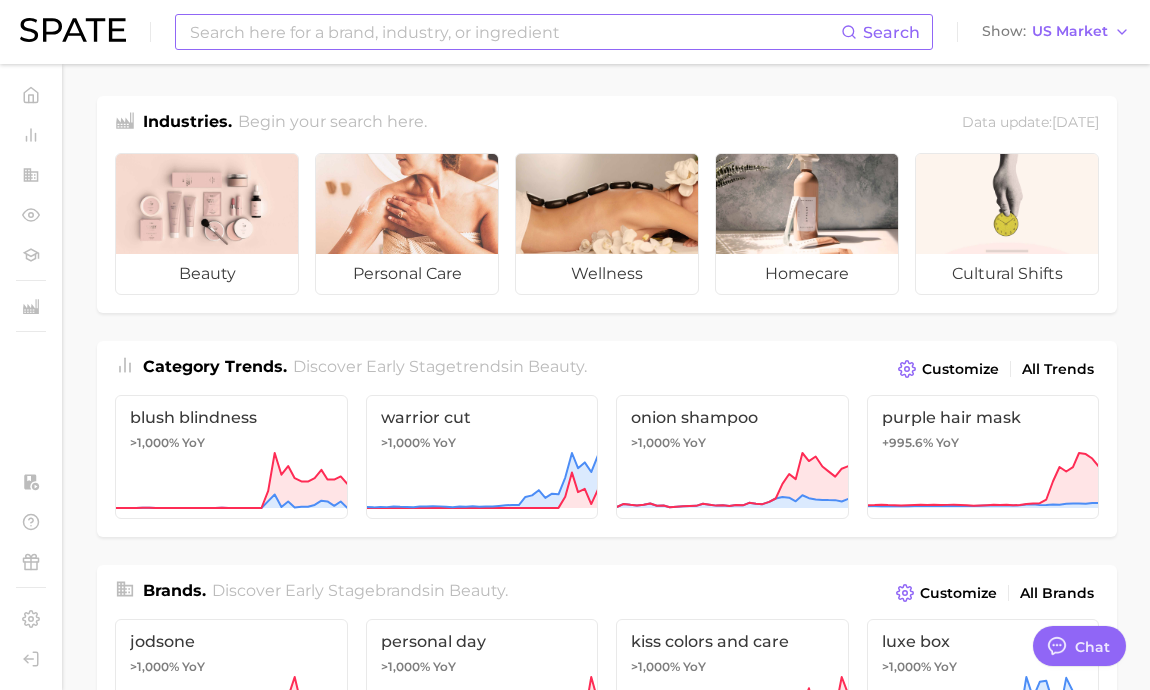 click at bounding box center [514, 32] 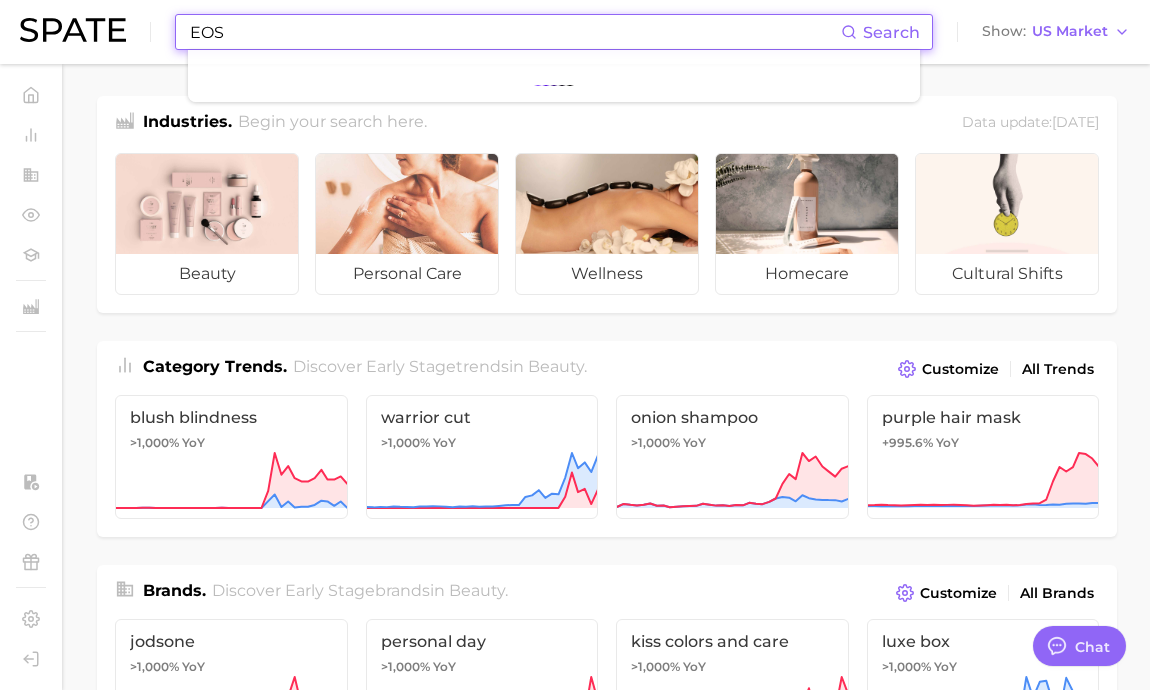 type on "EOS" 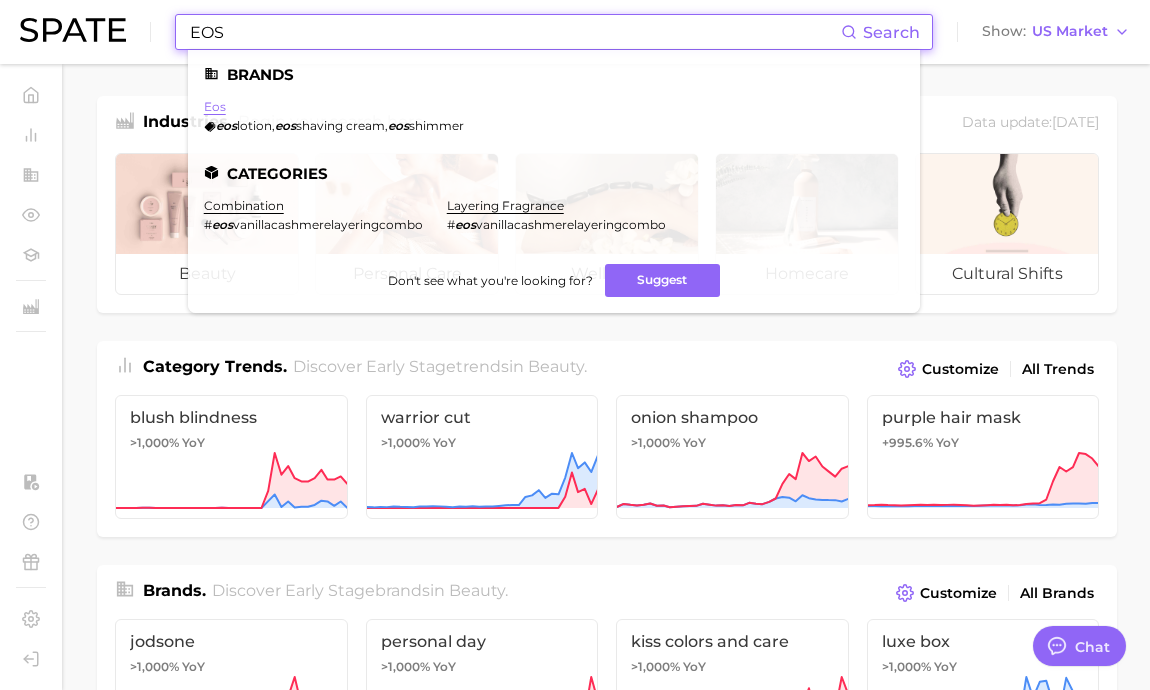 click on "eos" at bounding box center [215, 106] 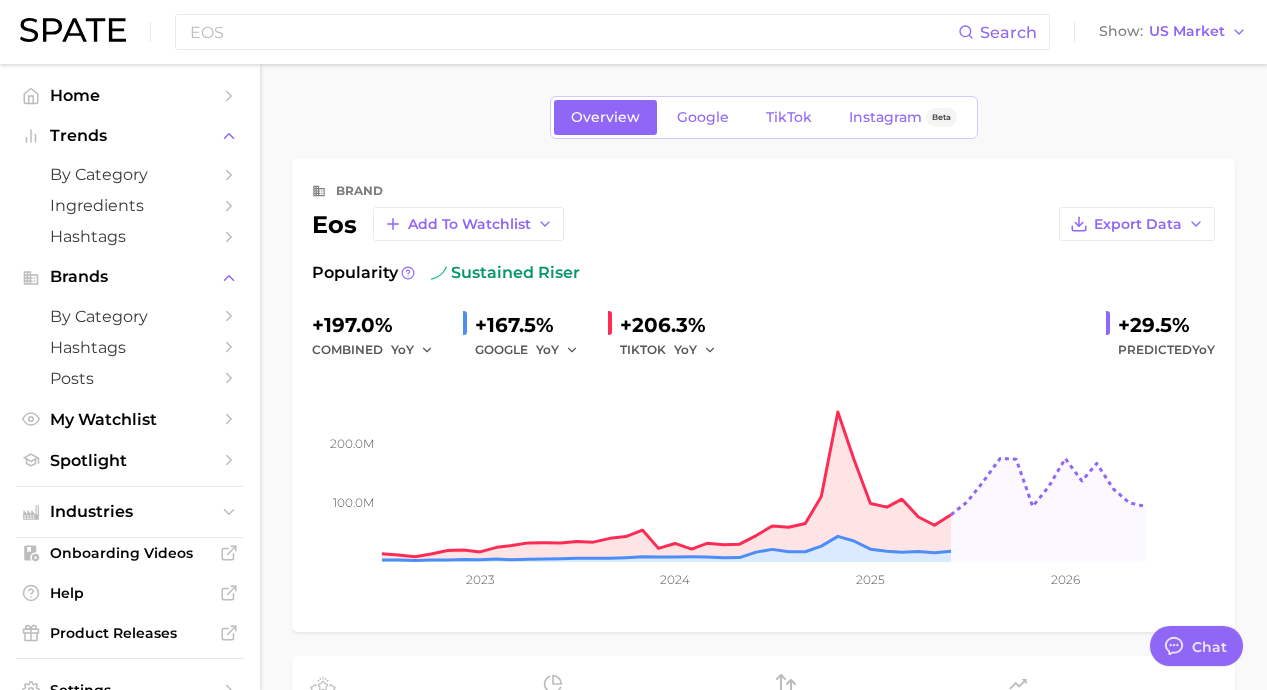 type on "x" 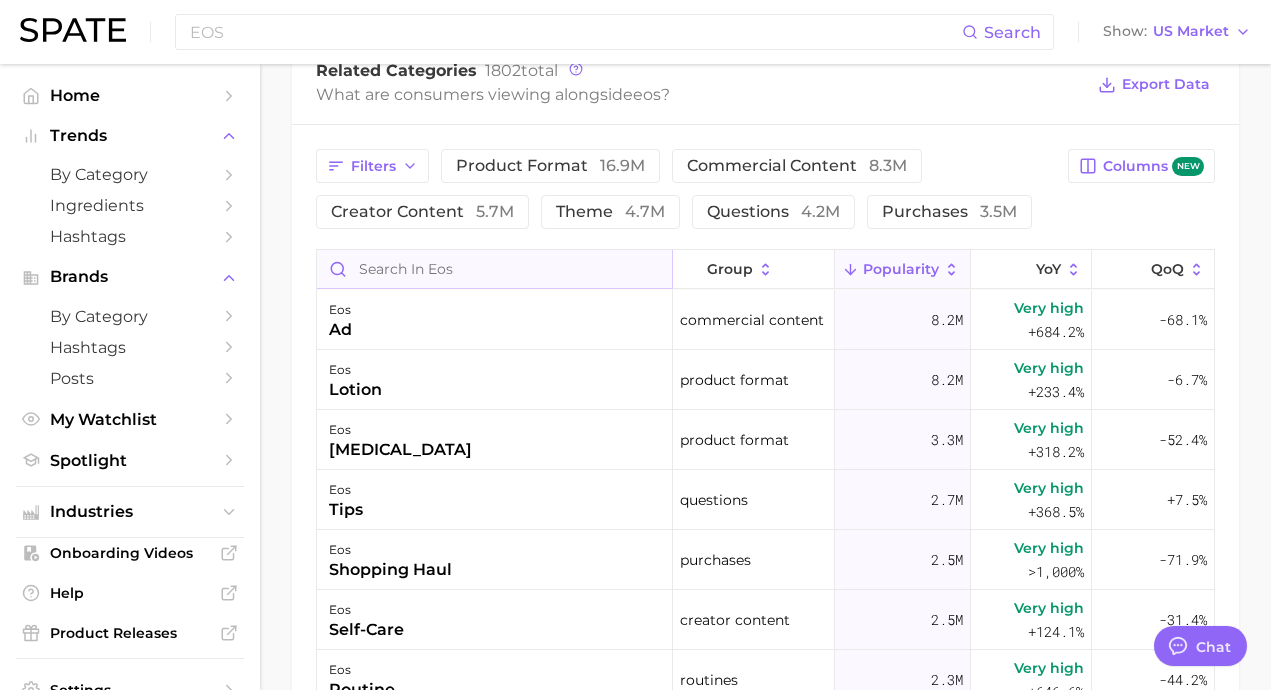 scroll, scrollTop: 900, scrollLeft: 0, axis: vertical 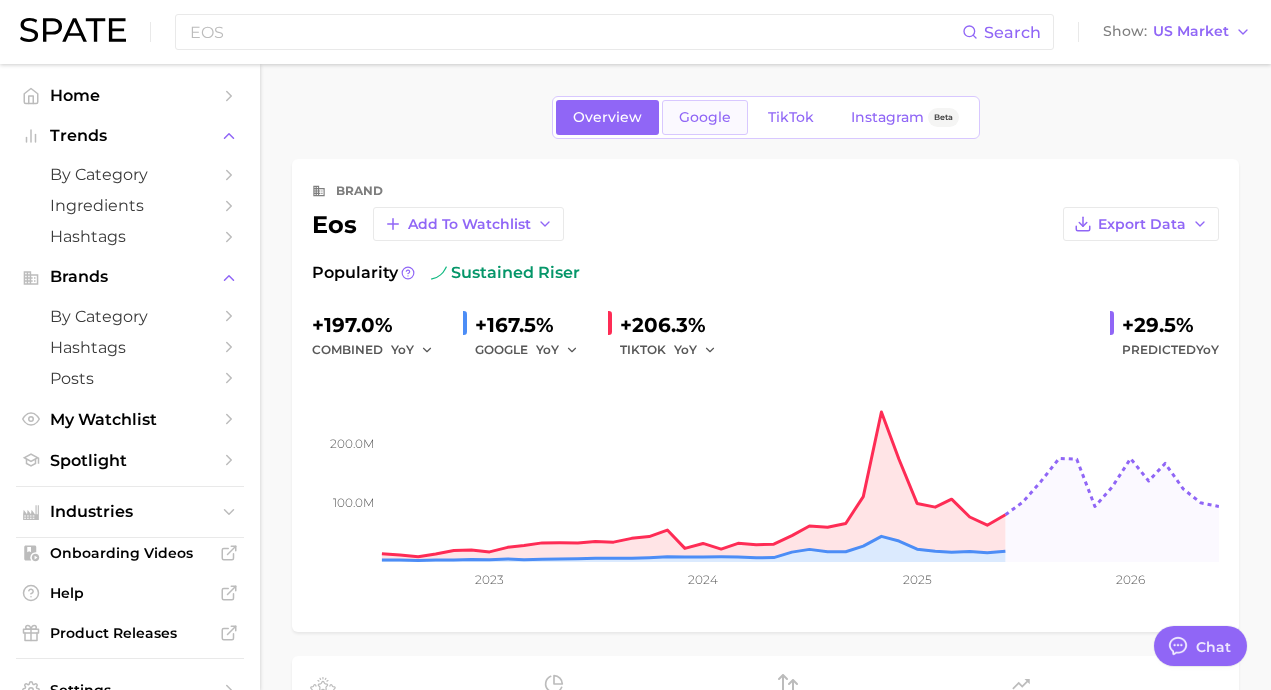 click on "Google" at bounding box center (705, 117) 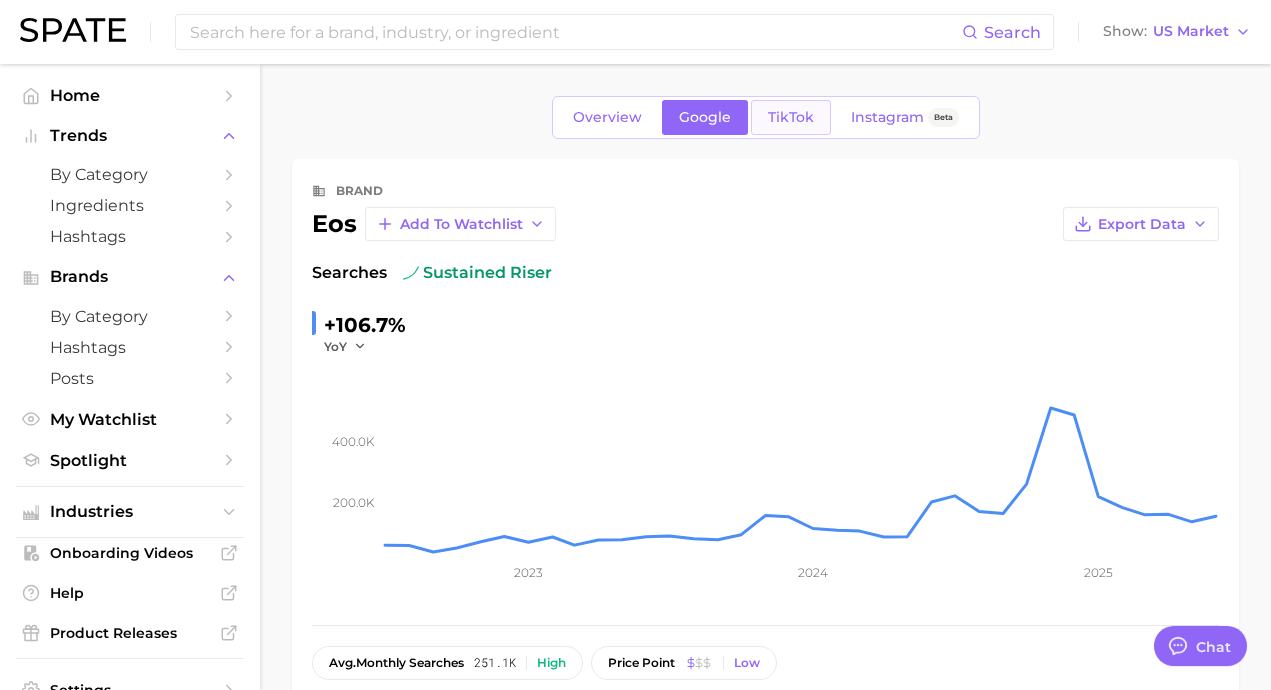click on "TikTok" at bounding box center [791, 117] 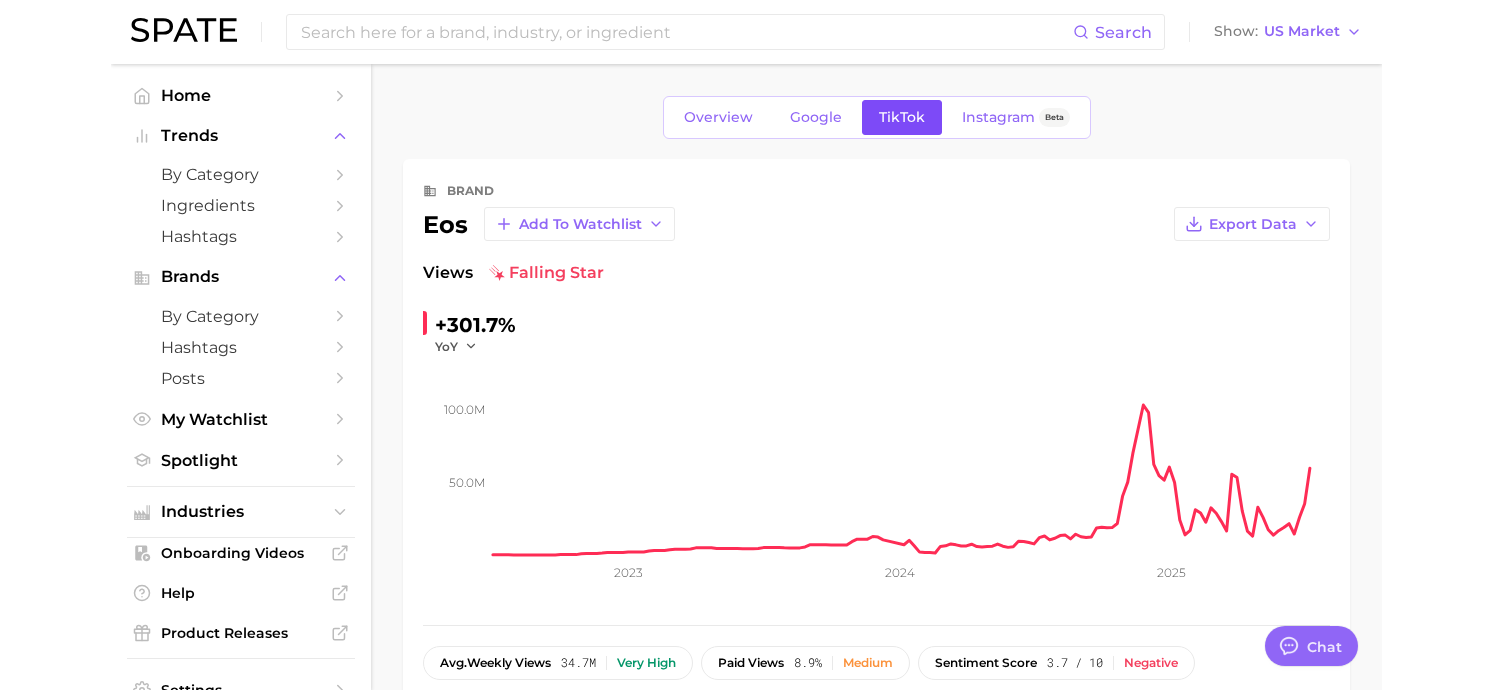 scroll, scrollTop: 0, scrollLeft: 0, axis: both 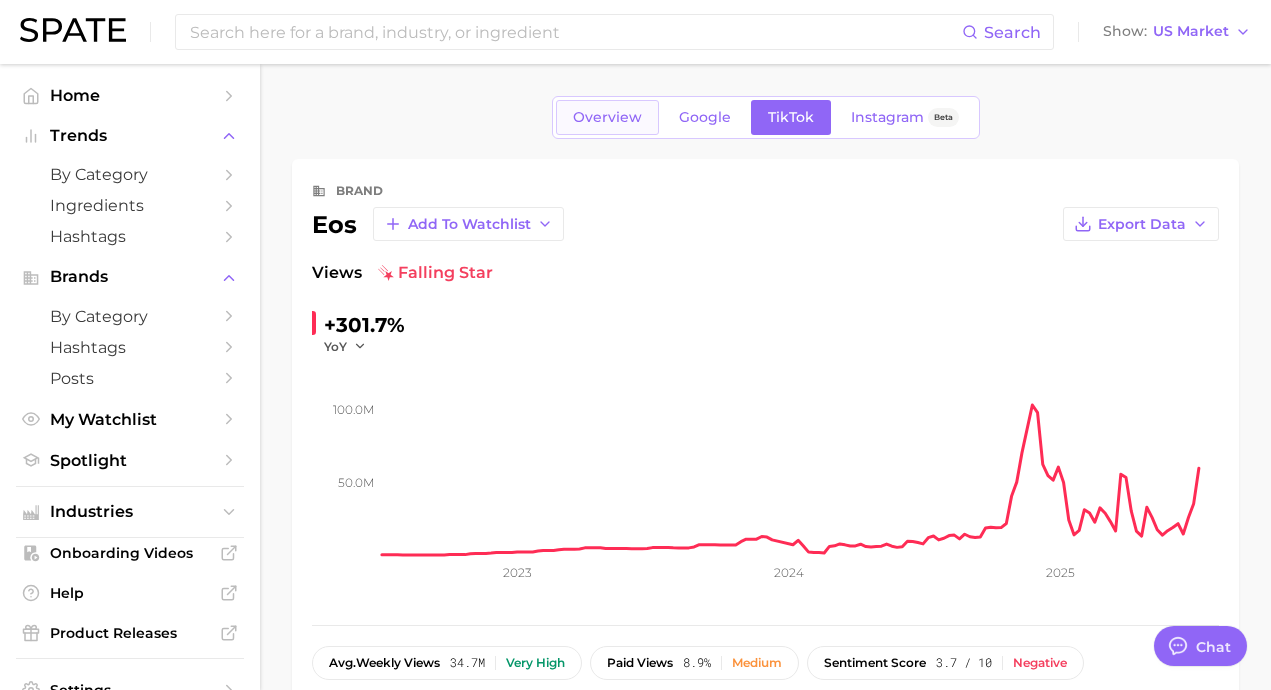 click on "Overview" at bounding box center (607, 117) 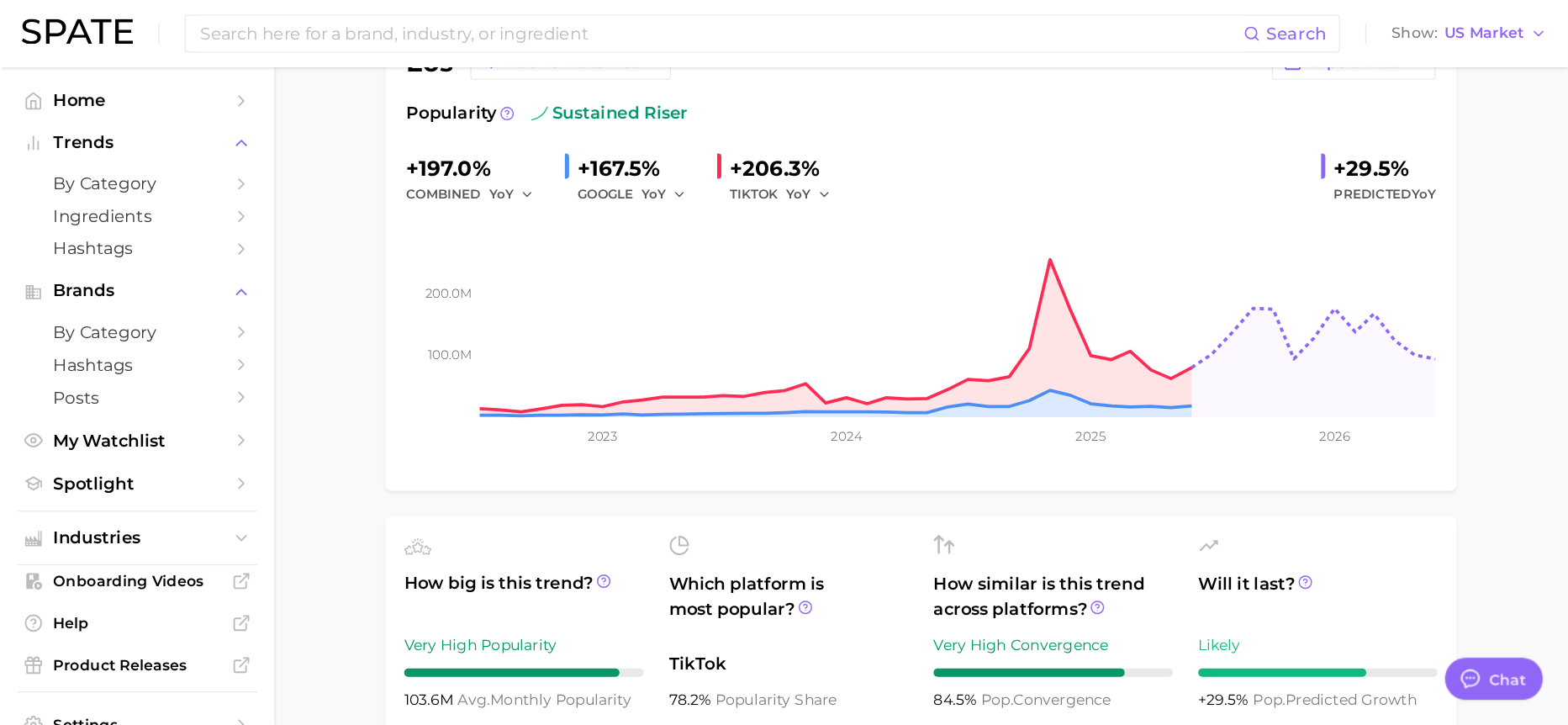 scroll, scrollTop: 168, scrollLeft: 0, axis: vertical 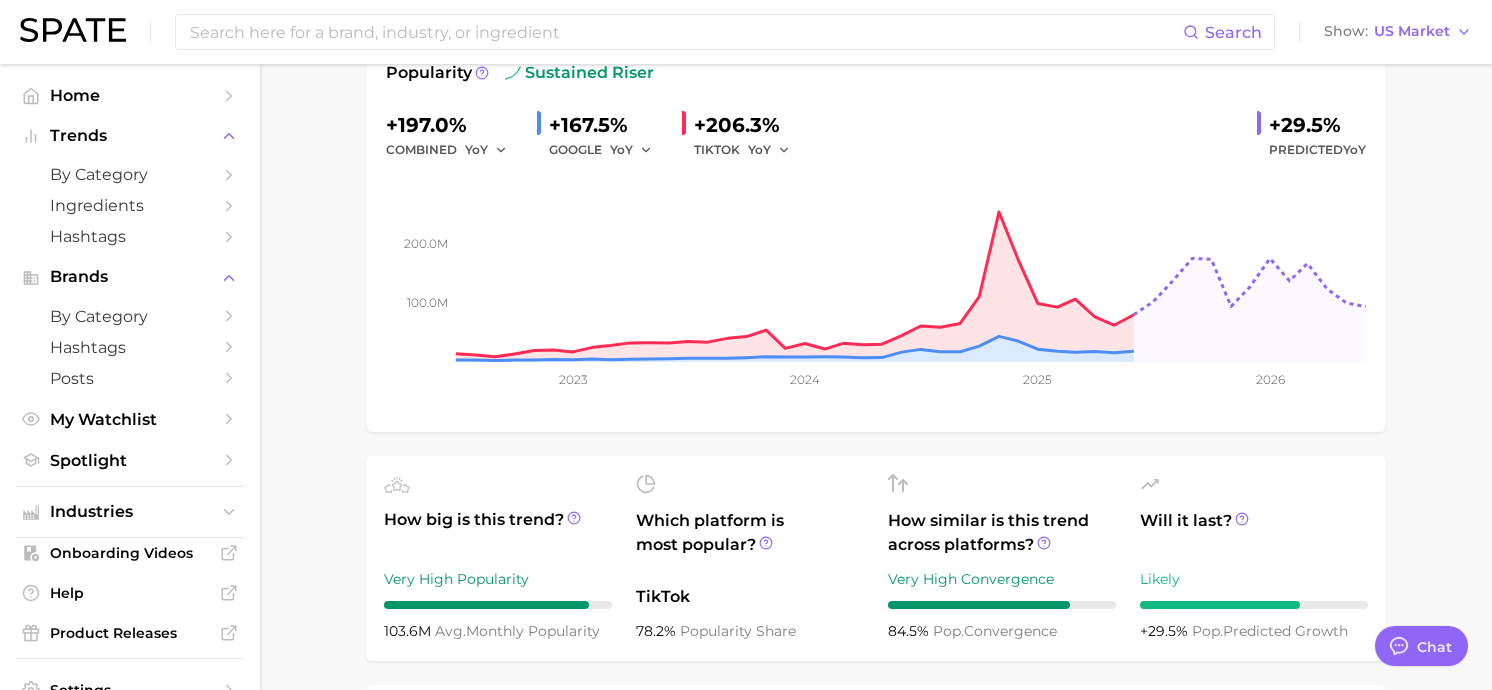 click on "Search Show US Market Home Trends by Category Ingredients Hashtags Brands by Category Hashtags Posts My Watchlist Spotlight Industries Onboarding Videos Help Product Releases Settings Log Out Overview Google TikTok Instagram Beta brand eos Add to Watchlist Export Data Popularity sustained riser +197.0% combined YoY +167.5% GOOGLE YoY +206.3% TIKTOK YoY +29.5% Predicted  YoY 100.0m 200.0m 2023 2024 2025 2026 How big is this trend? Very High Popularity 103.6m avg.  monthly popularity Which platform is most popular? TikTok 78.2% popularity share How similar is this trend across platforms? Very High Convergence 84.5% pop.  convergence Will it last? Likely +29.5% pop.  predicted growth related categories Related Categories 1802  total What are consumers viewing alongside  eos ? Export Data Filters product format   16.9m commercial content   8.3m creator content   5.7m theme   4.7m questions   4.2m purchases   3.5m Columns new group Popularity YoY QoQ eos ad commercial content 8.2m Very high +684.2% -68.1% eos 8.2m" at bounding box center (746, 809) 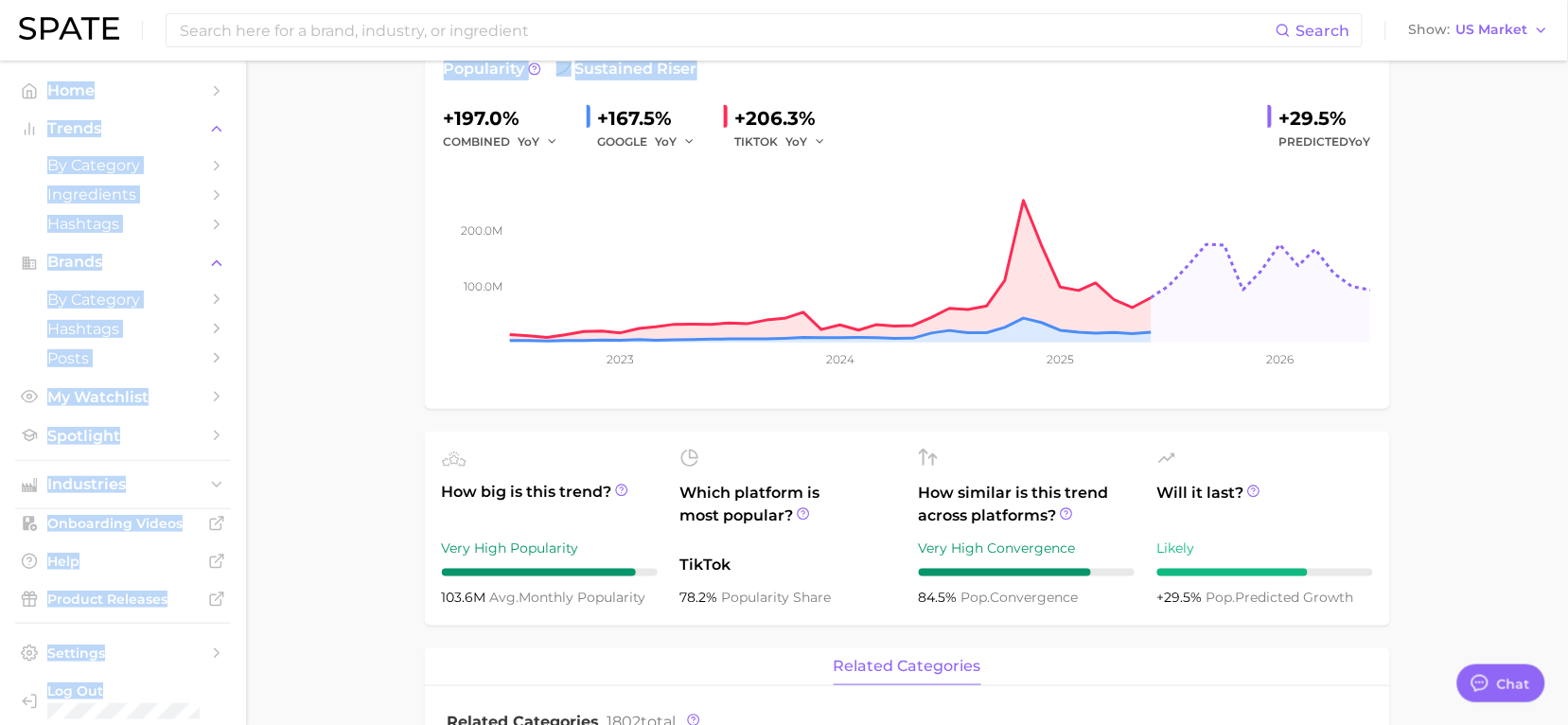 type on "x" 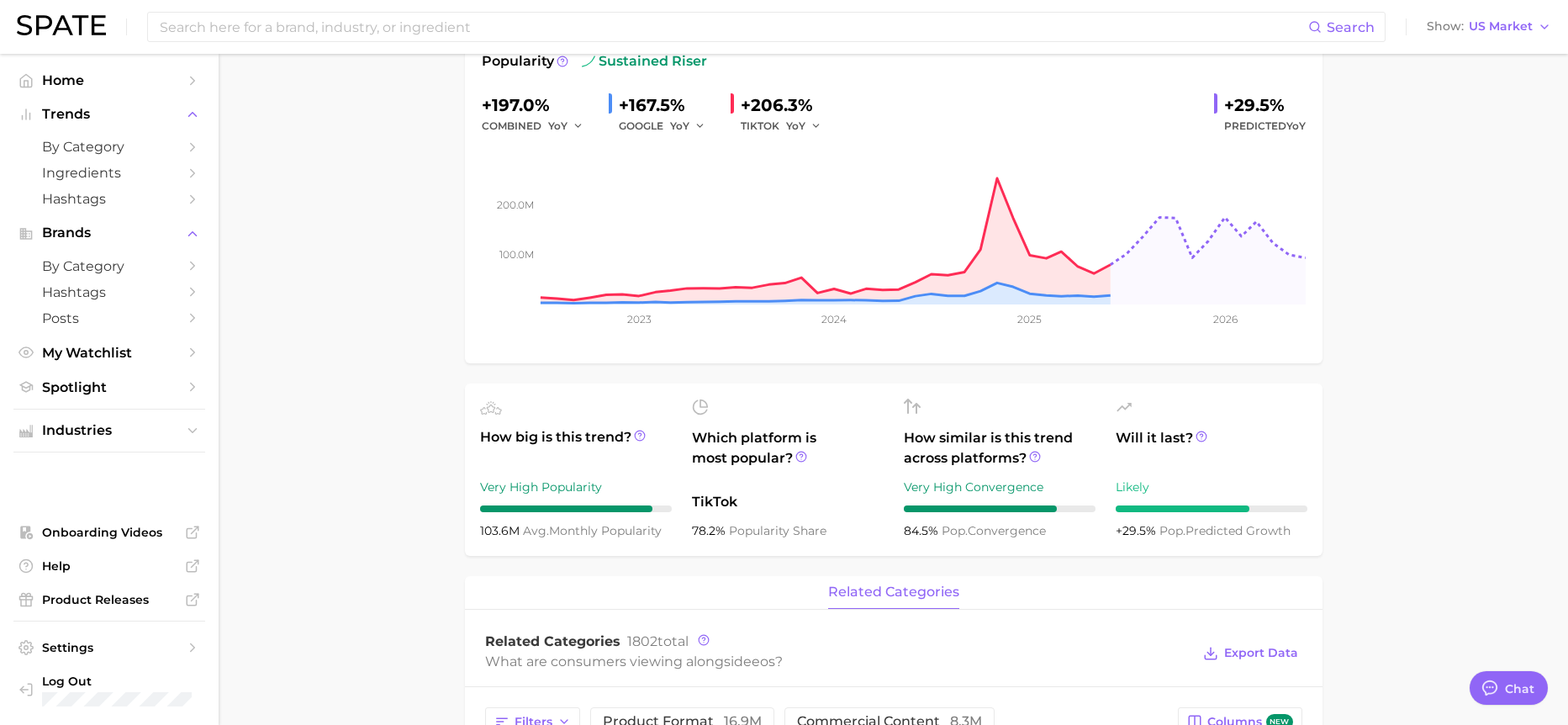 drag, startPoint x: 1209, startPoint y: 4, endPoint x: 385, endPoint y: 473, distance: 948.1229 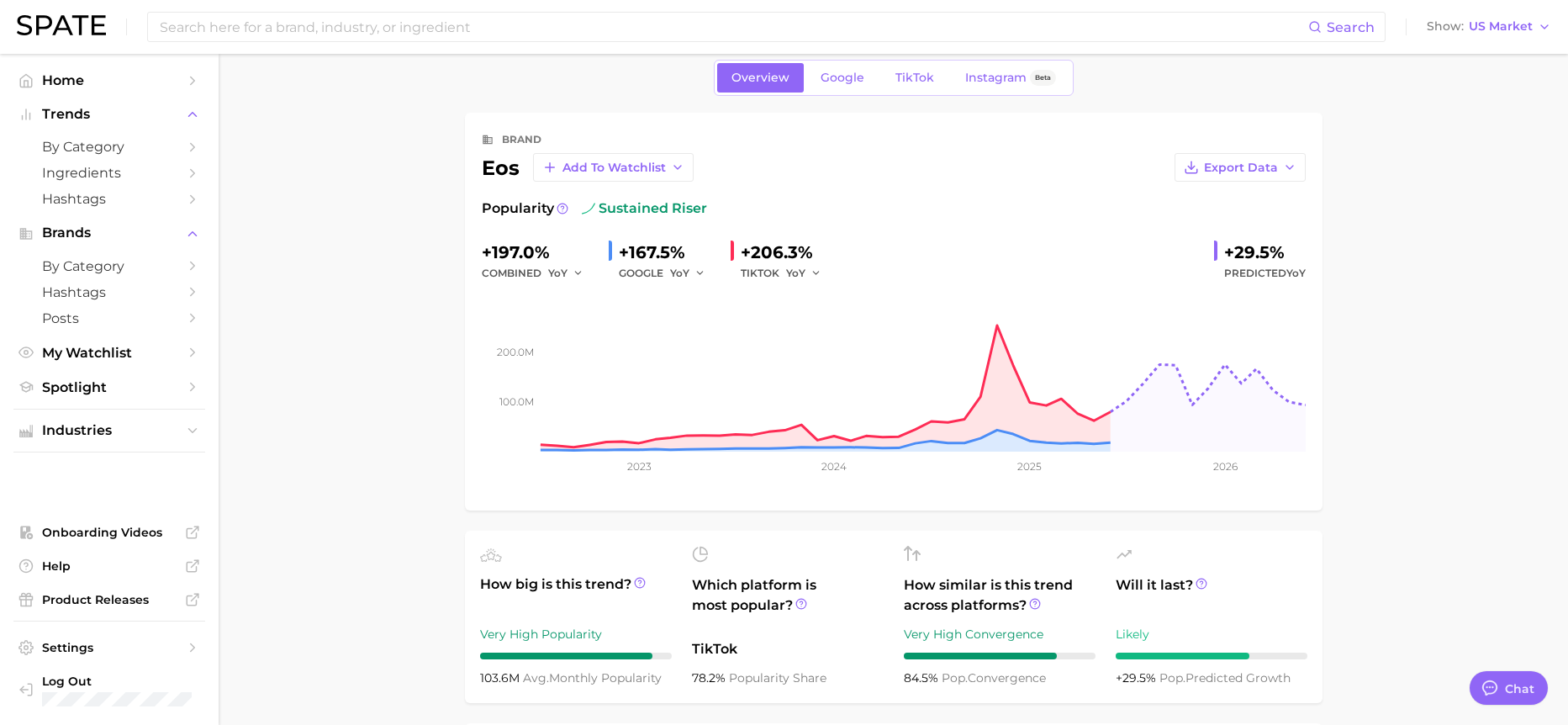 scroll, scrollTop: 0, scrollLeft: 0, axis: both 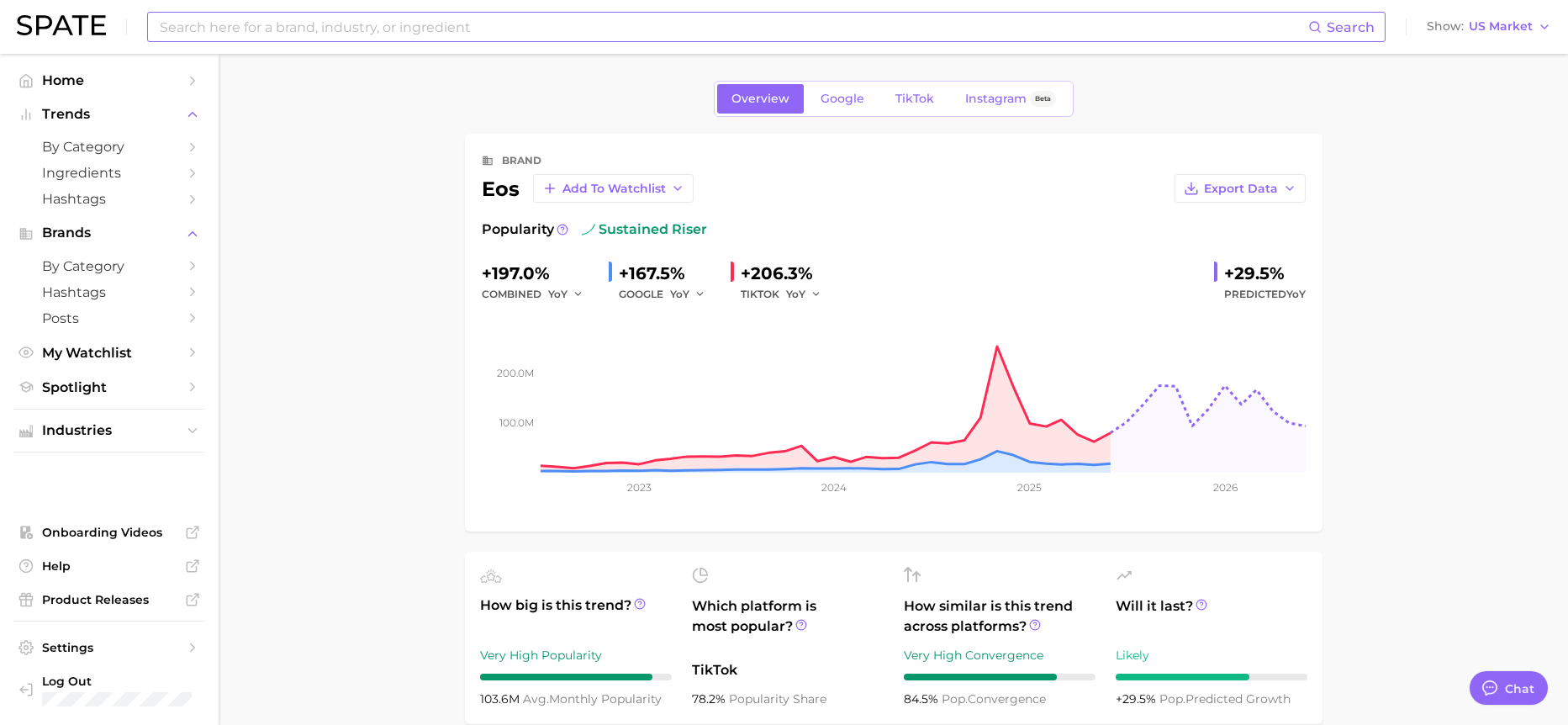 click at bounding box center (733, 27) 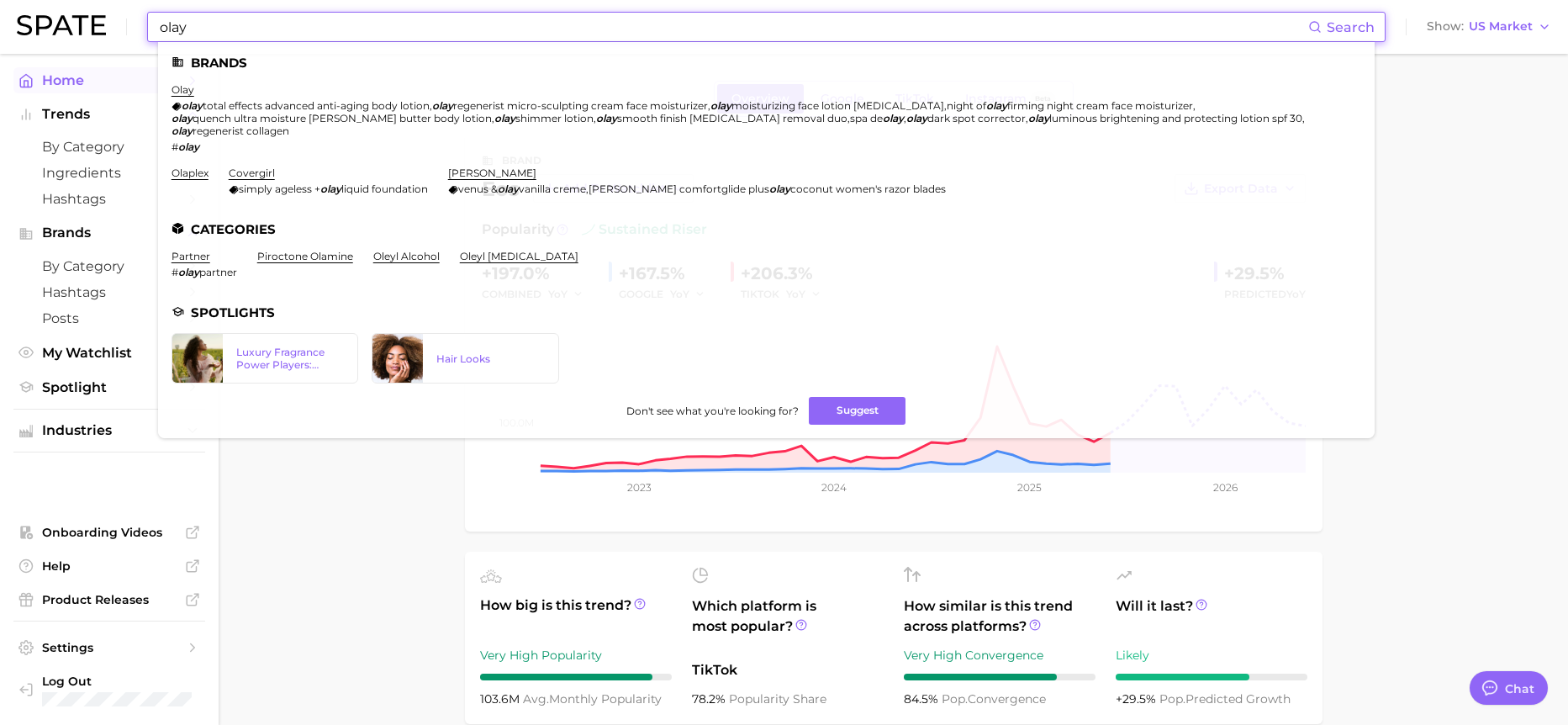 click on "olay" at bounding box center (182, 89) 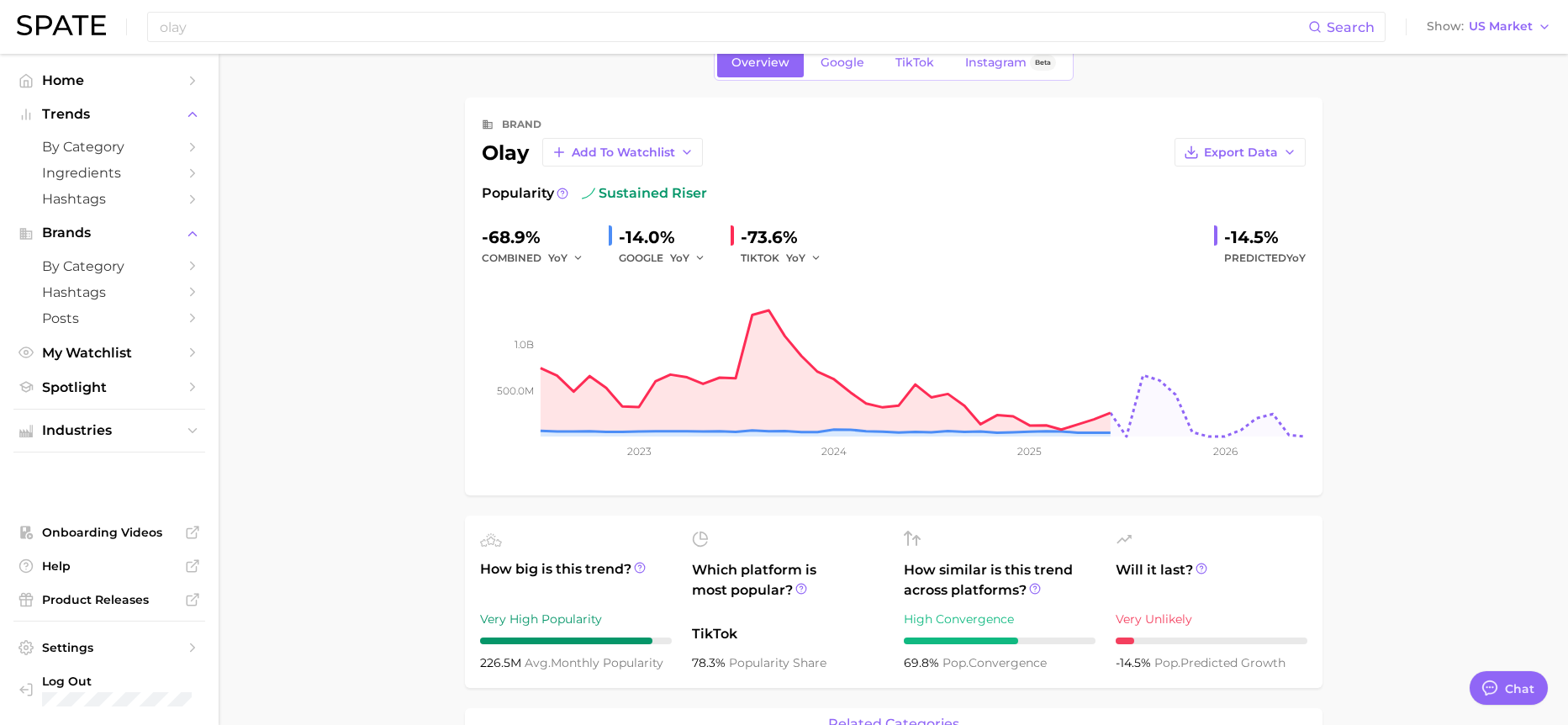 scroll, scrollTop: 0, scrollLeft: 0, axis: both 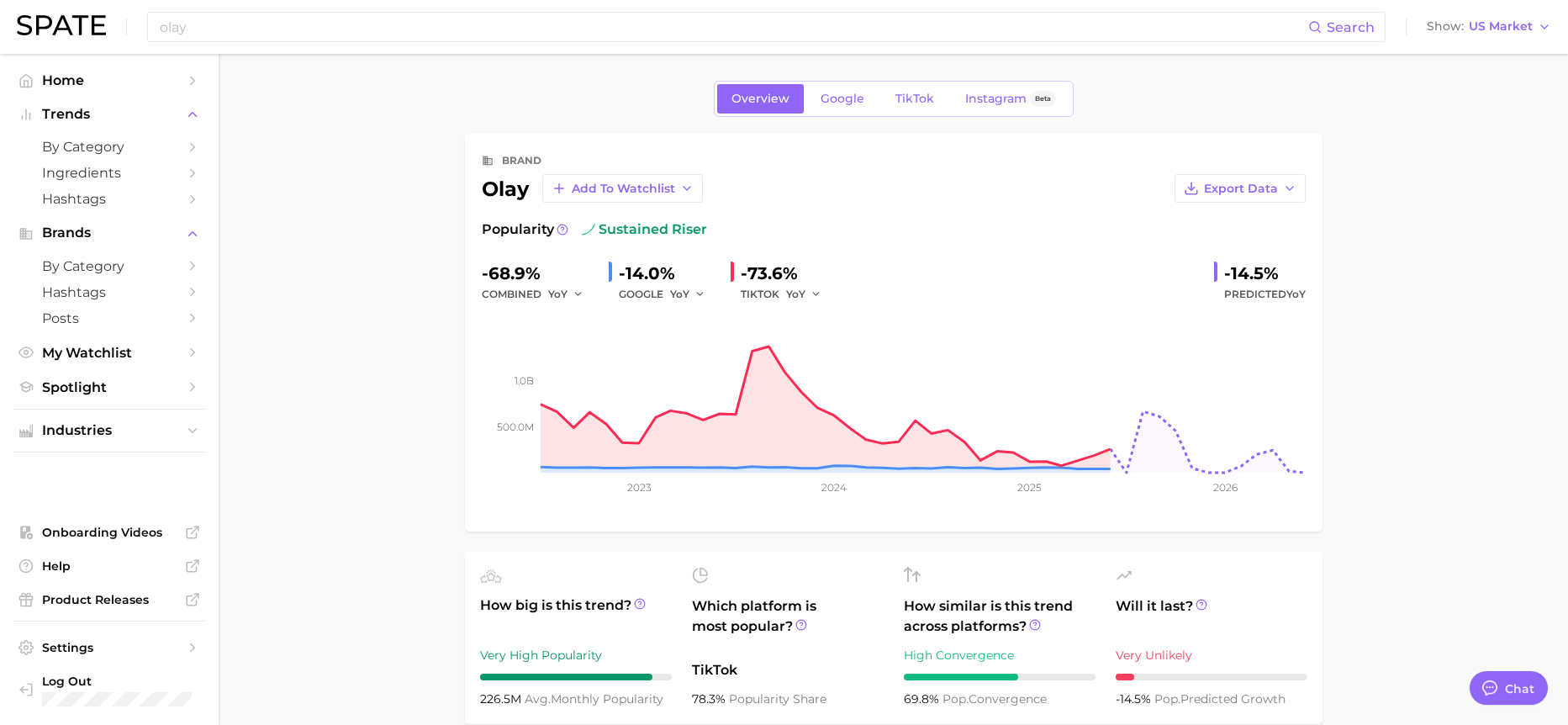 click on "Overview Google TikTok Instagram Beta brand olay Add to Watchlist Export Data Popularity sustained riser -68.9% combined YoY -14.0% GOOGLE YoY -73.6% TIKTOK YoY -14.5% Predicted  YoY 500.0m 1.0b 2023 2024 2025 2026 How big is this trend? Very High Popularity 226.5m avg.  monthly popularity Which platform is most popular? TikTok 78.3% popularity share How similar is this trend across platforms? High Convergence 69.8% pop.  convergence Will it last? Very Unlikely -14.5% pop.  predicted growth related categories Related Categories 2071  total What are consumers viewing alongside  olay ? Export Data Filters commercial content   24.0m product format   13.8m ingredients   6.1m benefits   5.0m routines   4.0m body parts   3.6m Columns new group Popularity YoY QoQ olay ad commercial content 18.9m Very low -63.3% >1,000% olay partner commercial content 5.0m Very low -86.1% >1,000% olay body wash product format 3.6m Medium -8.5% +326.0% olay routine routines 2.8m Very low -60.1% >1,000% olay retinol ingredients 2.4m -" at bounding box center (893, 921) 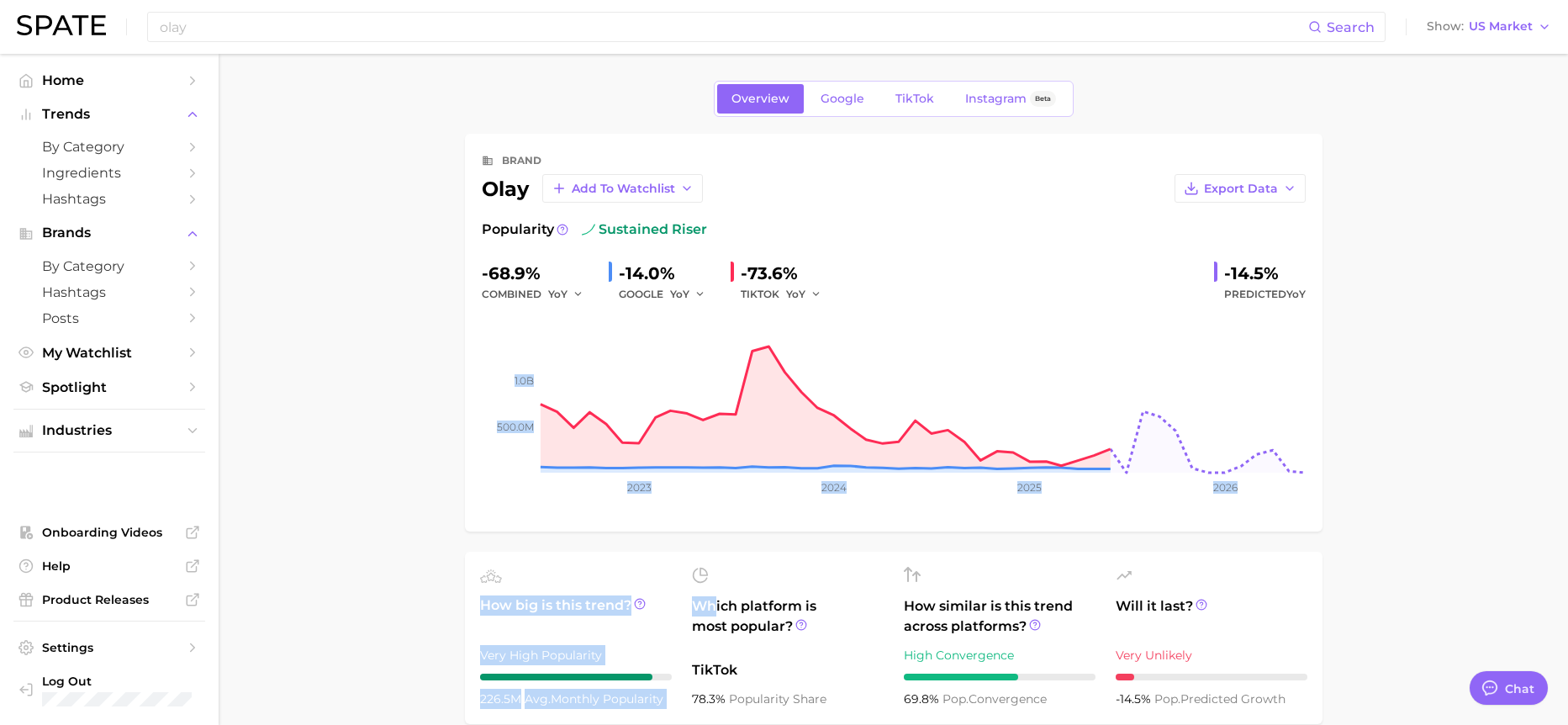 click on "Overview Google TikTok Instagram Beta brand olay Add to Watchlist Export Data Popularity sustained riser -68.9% combined YoY -14.0% GOOGLE YoY -73.6% TIKTOK YoY -14.5% Predicted  YoY 500.0m 1.0b 2023 2024 2025 2026 How big is this trend? Very High Popularity 226.5m avg.  monthly popularity Which platform is most popular? TikTok 78.3% popularity share How similar is this trend across platforms? High Convergence 69.8% pop.  convergence Will it last? Very Unlikely -14.5% pop.  predicted growth related categories Related Categories 2071  total What are consumers viewing alongside  olay ? Export Data Filters commercial content   24.0m product format   13.8m ingredients   6.1m benefits   5.0m routines   4.0m body parts   3.6m Columns new group Popularity YoY QoQ olay ad commercial content 18.9m Very low -63.3% >1,000% olay partner commercial content 5.0m Very low -86.1% >1,000% olay body wash product format 3.6m Medium -8.5% +326.0% olay routine routines 2.8m Very low -60.1% >1,000% olay retinol ingredients 2.4m -" at bounding box center (893, 921) 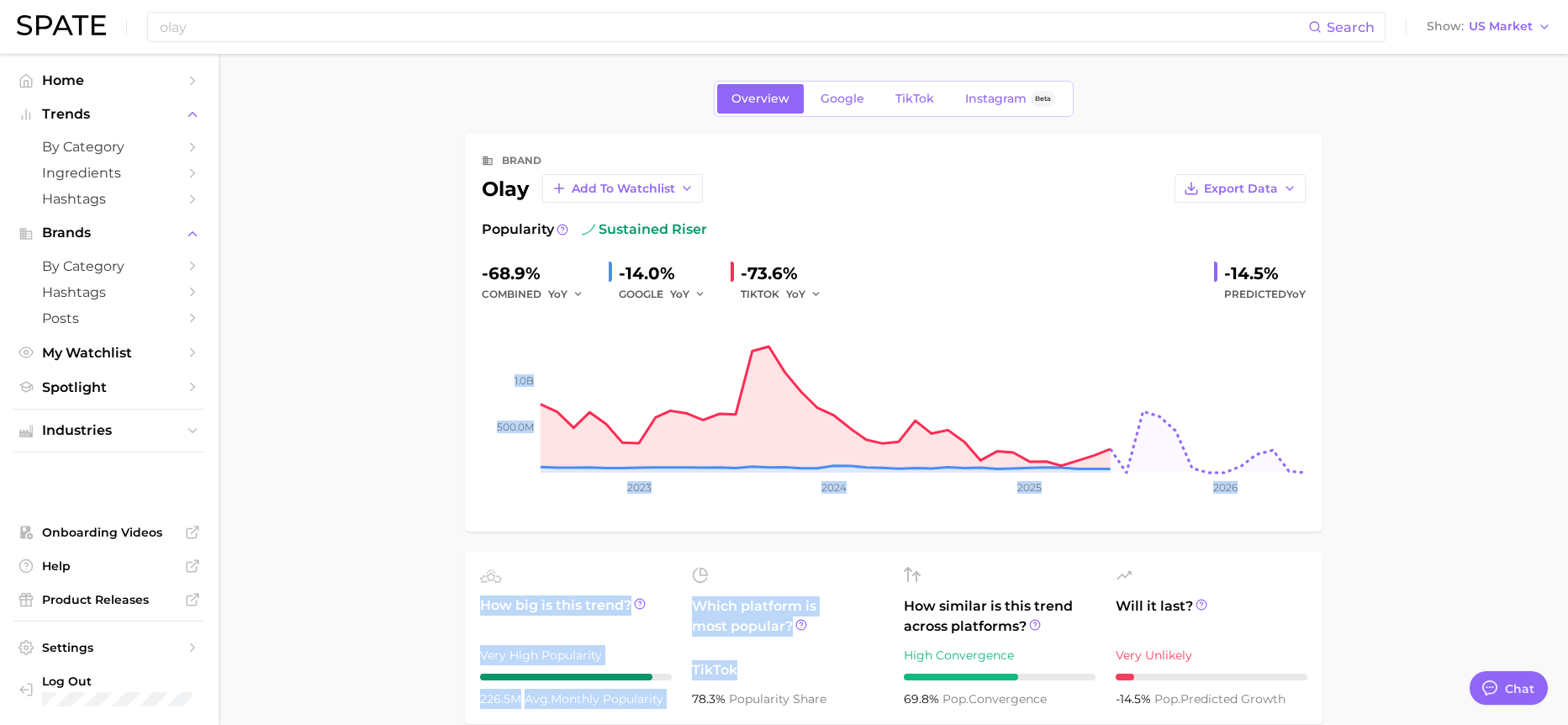 click on "Overview Google TikTok Instagram Beta brand olay Add to Watchlist Export Data Popularity sustained riser -68.9% combined YoY -14.0% GOOGLE YoY -73.6% TIKTOK YoY -14.5% Predicted  YoY 500.0m 1.0b 2023 2024 2025 2026 How big is this trend? Very High Popularity 226.5m avg.  monthly popularity Which platform is most popular? TikTok 78.3% popularity share How similar is this trend across platforms? High Convergence 69.8% pop.  convergence Will it last? Very Unlikely -14.5% pop.  predicted growth related categories Related Categories 2071  total What are consumers viewing alongside  olay ? Export Data Filters commercial content   24.0m product format   13.8m ingredients   6.1m benefits   5.0m routines   4.0m body parts   3.6m Columns new group Popularity YoY QoQ olay ad commercial content 18.9m Very low -63.3% >1,000% olay partner commercial content 5.0m Very low -86.1% >1,000% olay body wash product format 3.6m Medium -8.5% +326.0% olay routine routines 2.8m Very low -60.1% >1,000% olay retinol ingredients 2.4m -" at bounding box center [893, 921] 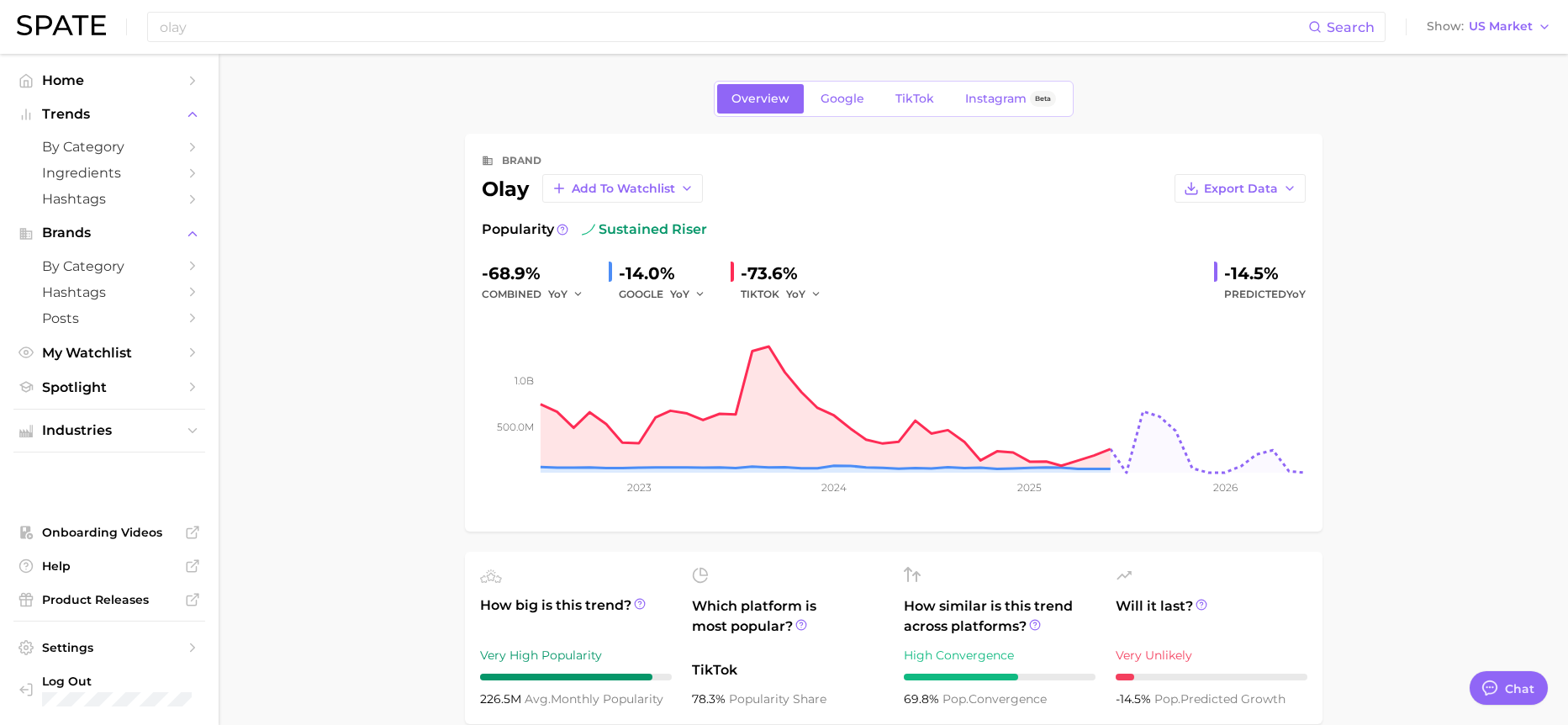 click on "Overview Google TikTok Instagram Beta brand olay Add to Watchlist Export Data Popularity sustained riser -68.9% combined YoY -14.0% GOOGLE YoY -73.6% TIKTOK YoY -14.5% Predicted  YoY 500.0m 1.0b 2023 2024 2025 2026 How big is this trend? Very High Popularity 226.5m avg.  monthly popularity Which platform is most popular? TikTok 78.3% popularity share How similar is this trend across platforms? High Convergence 69.8% pop.  convergence Will it last? Very Unlikely -14.5% pop.  predicted growth related categories Related Categories 2071  total What are consumers viewing alongside  olay ? Export Data Filters commercial content   24.0m product format   13.8m ingredients   6.1m benefits   5.0m routines   4.0m body parts   3.6m Columns new group Popularity YoY QoQ olay ad commercial content 18.9m Very low -63.3% >1,000% olay partner commercial content 5.0m Very low -86.1% >1,000% olay body wash product format 3.6m Medium -8.5% +326.0% olay routine routines 2.8m Very low -60.1% >1,000% olay retinol ingredients 2.4m -" at bounding box center [893, 921] 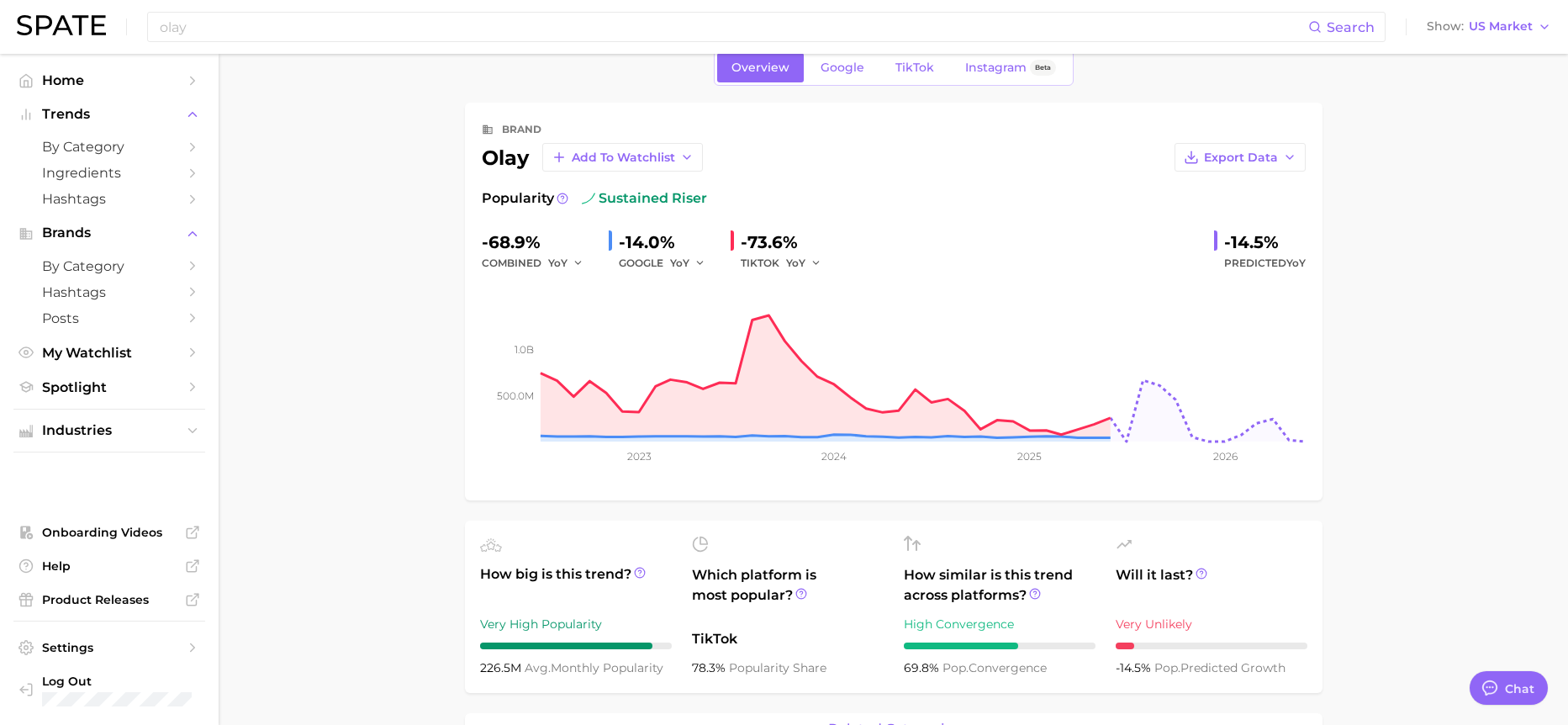 scroll, scrollTop: 0, scrollLeft: 0, axis: both 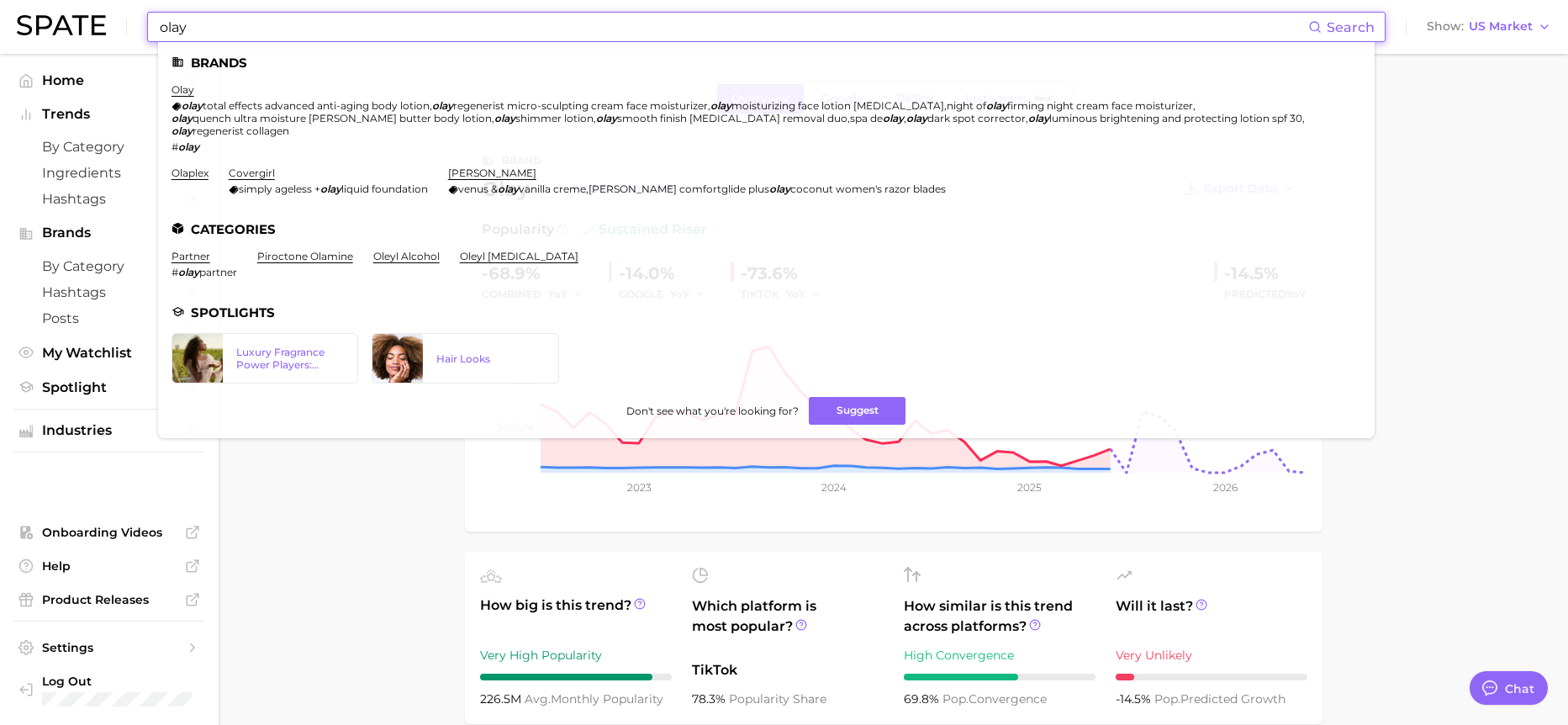 click on "olay" at bounding box center [733, 27] 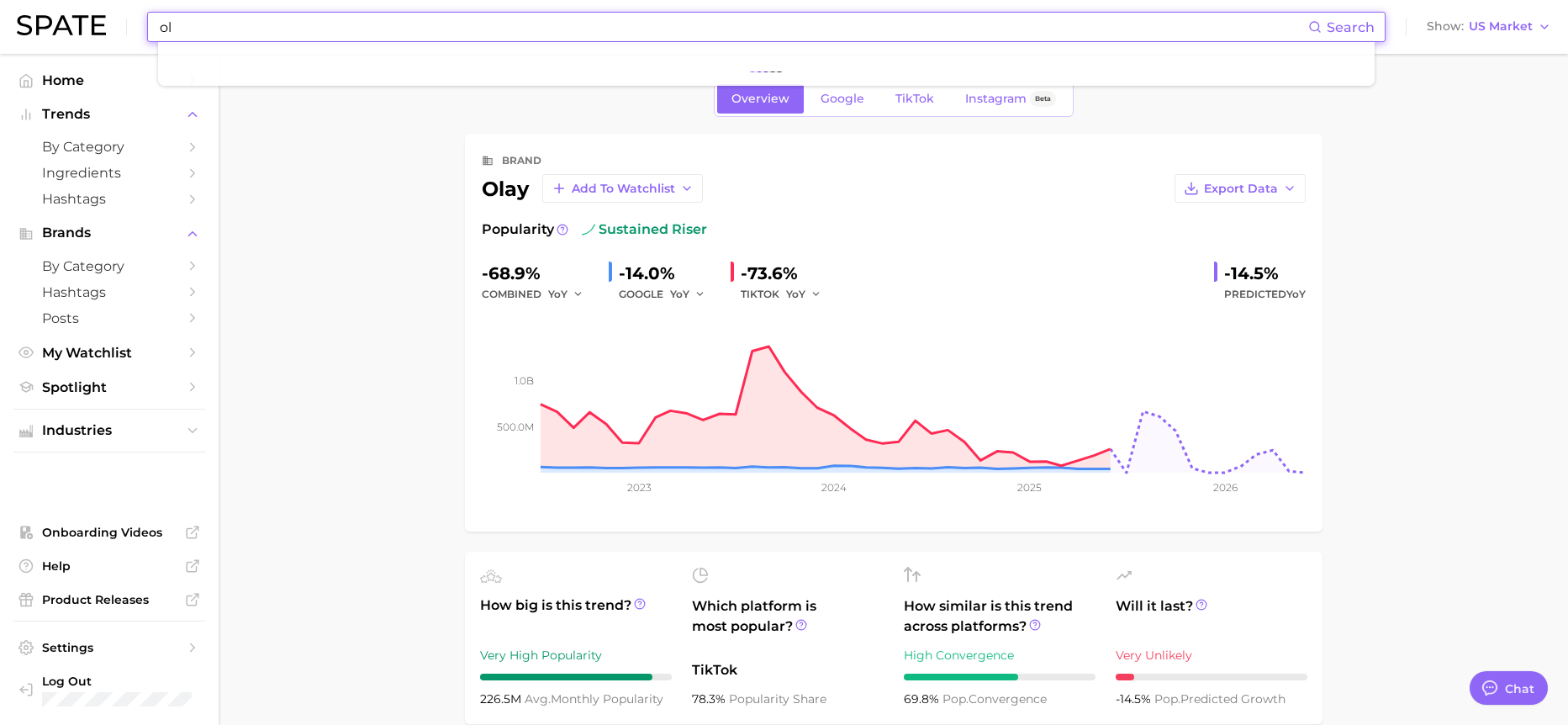 type on "o" 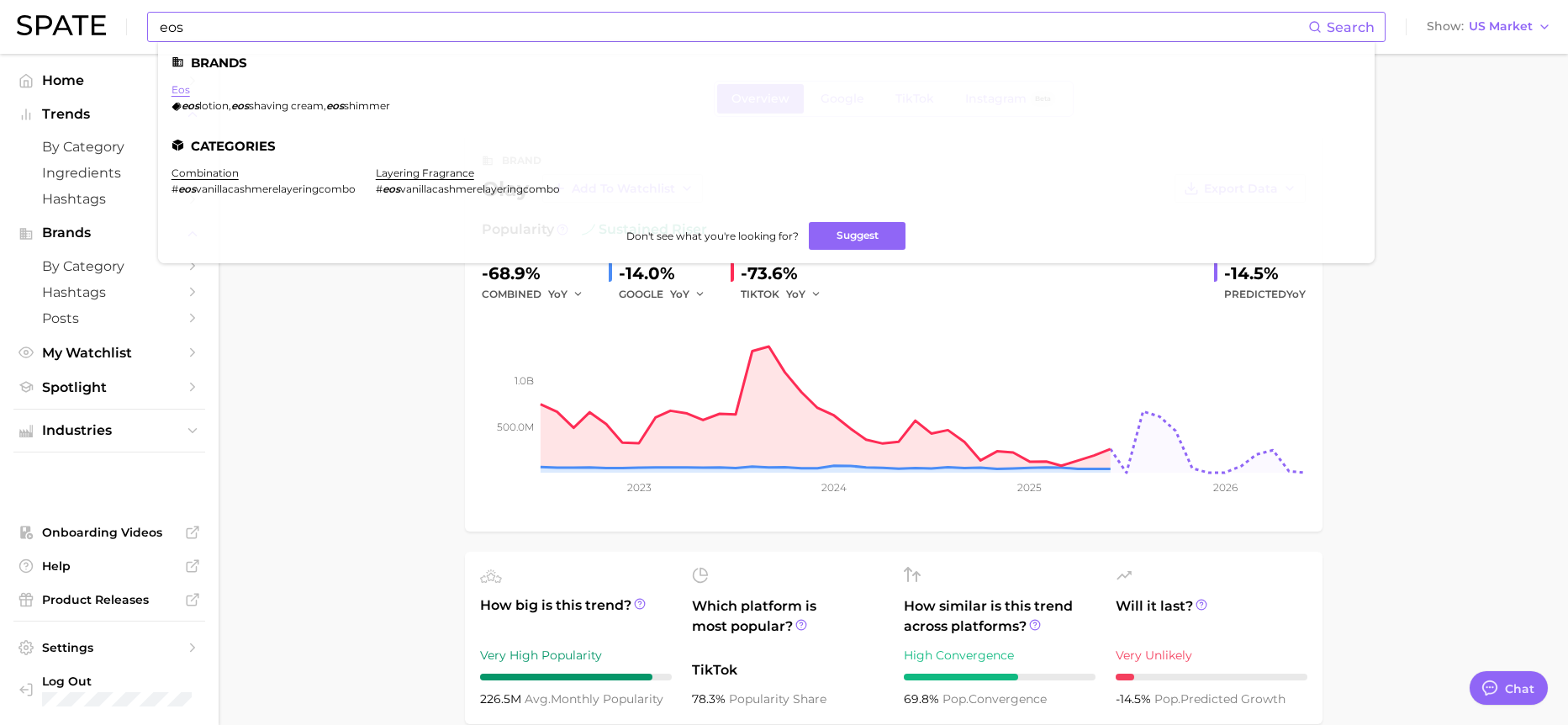 click on "eos" at bounding box center [181, 89] 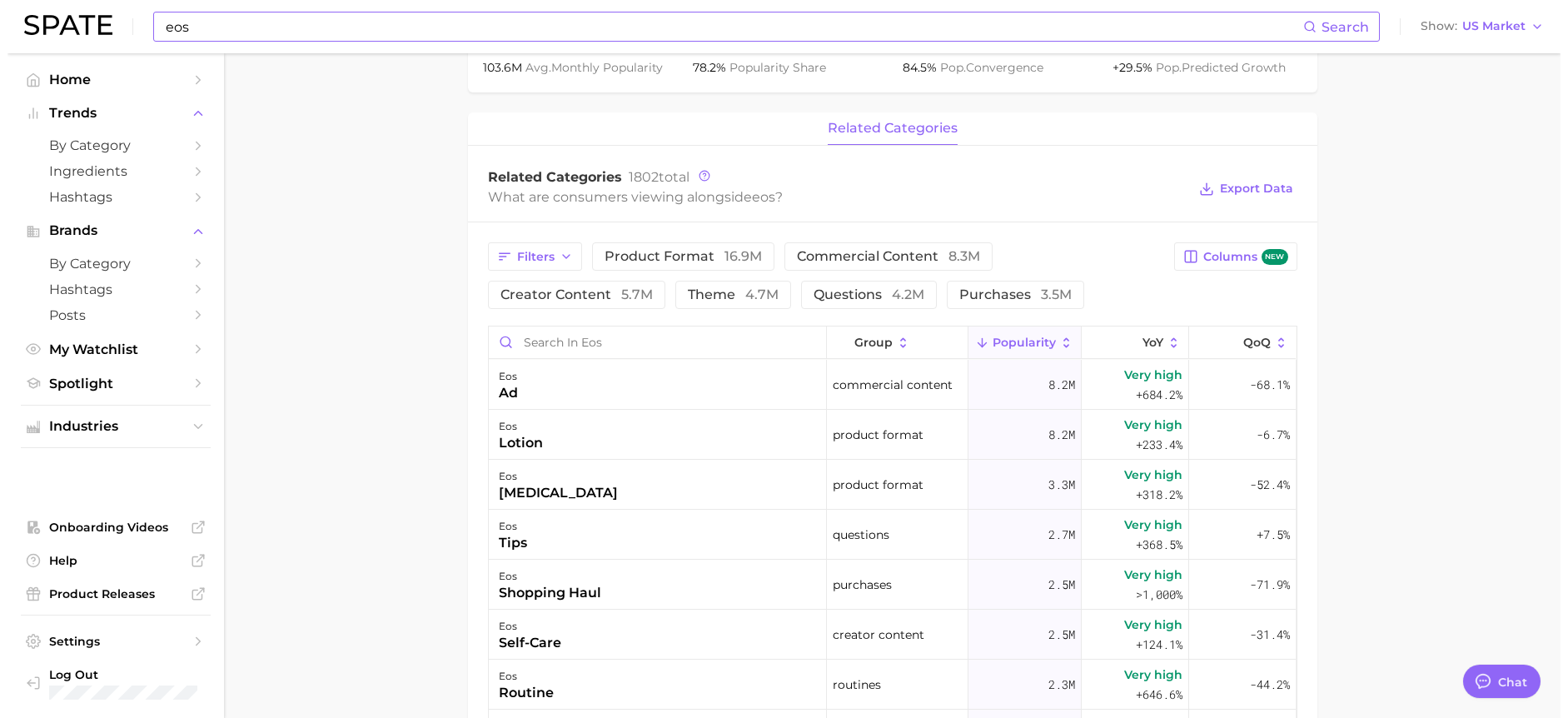 scroll, scrollTop: 729, scrollLeft: 0, axis: vertical 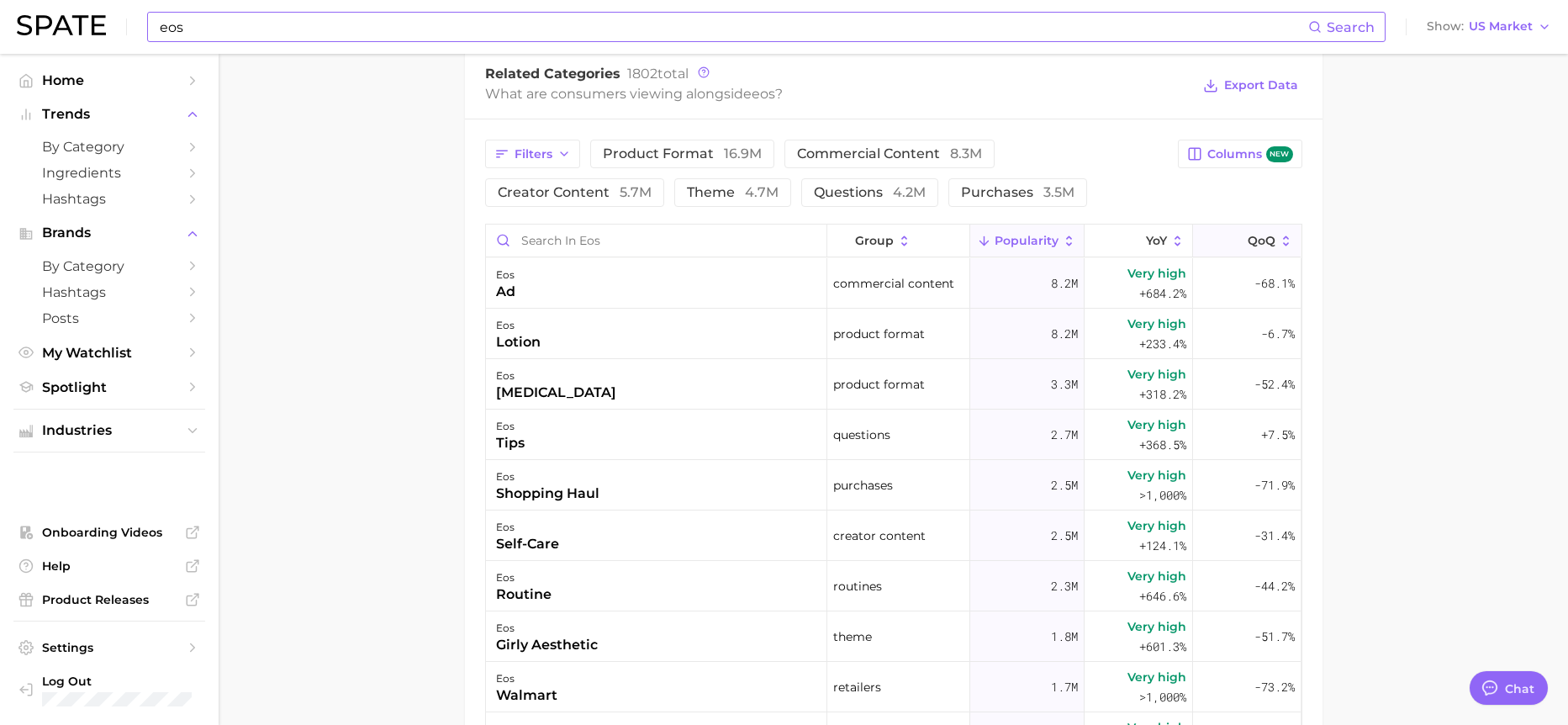 click on "QoQ" at bounding box center (1261, 241) 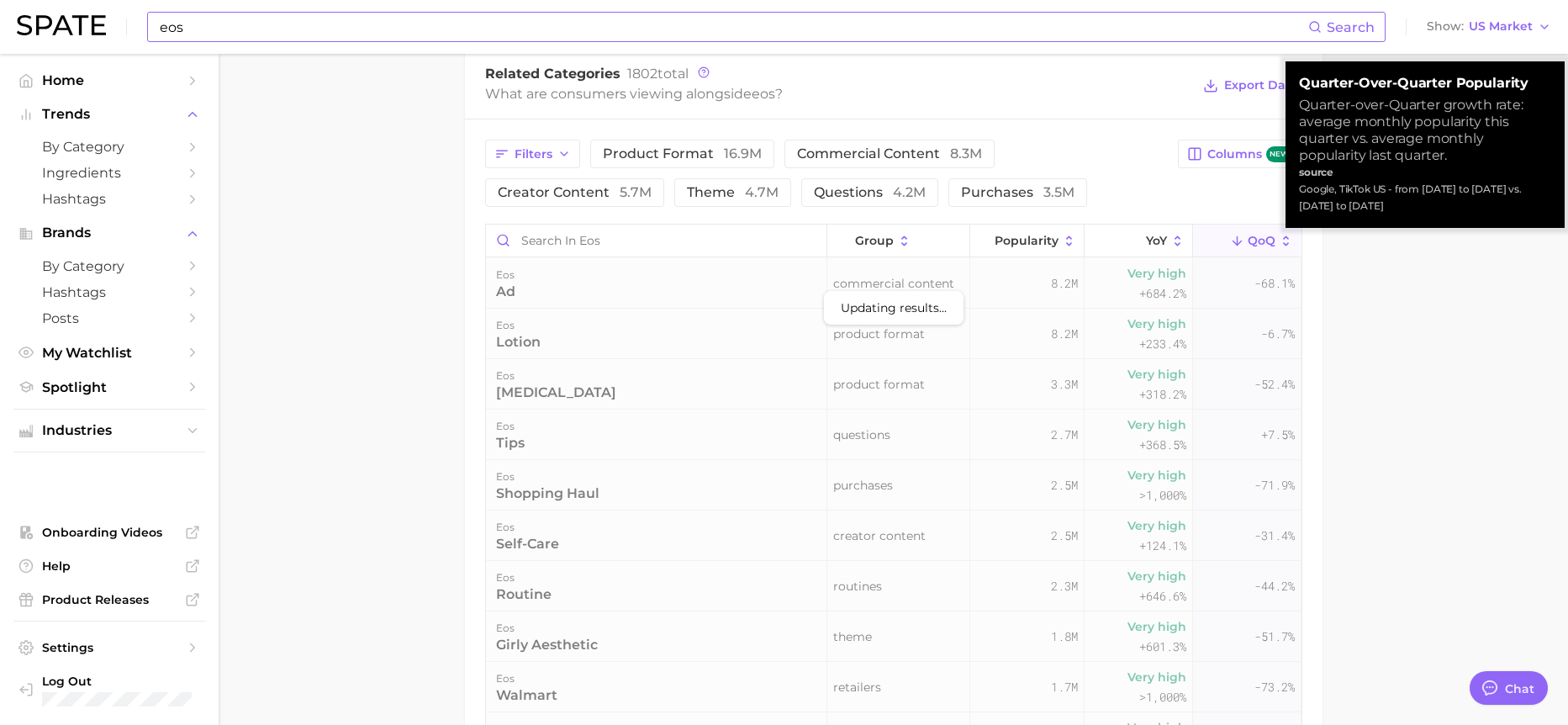 click on "QoQ" at bounding box center (1261, 241) 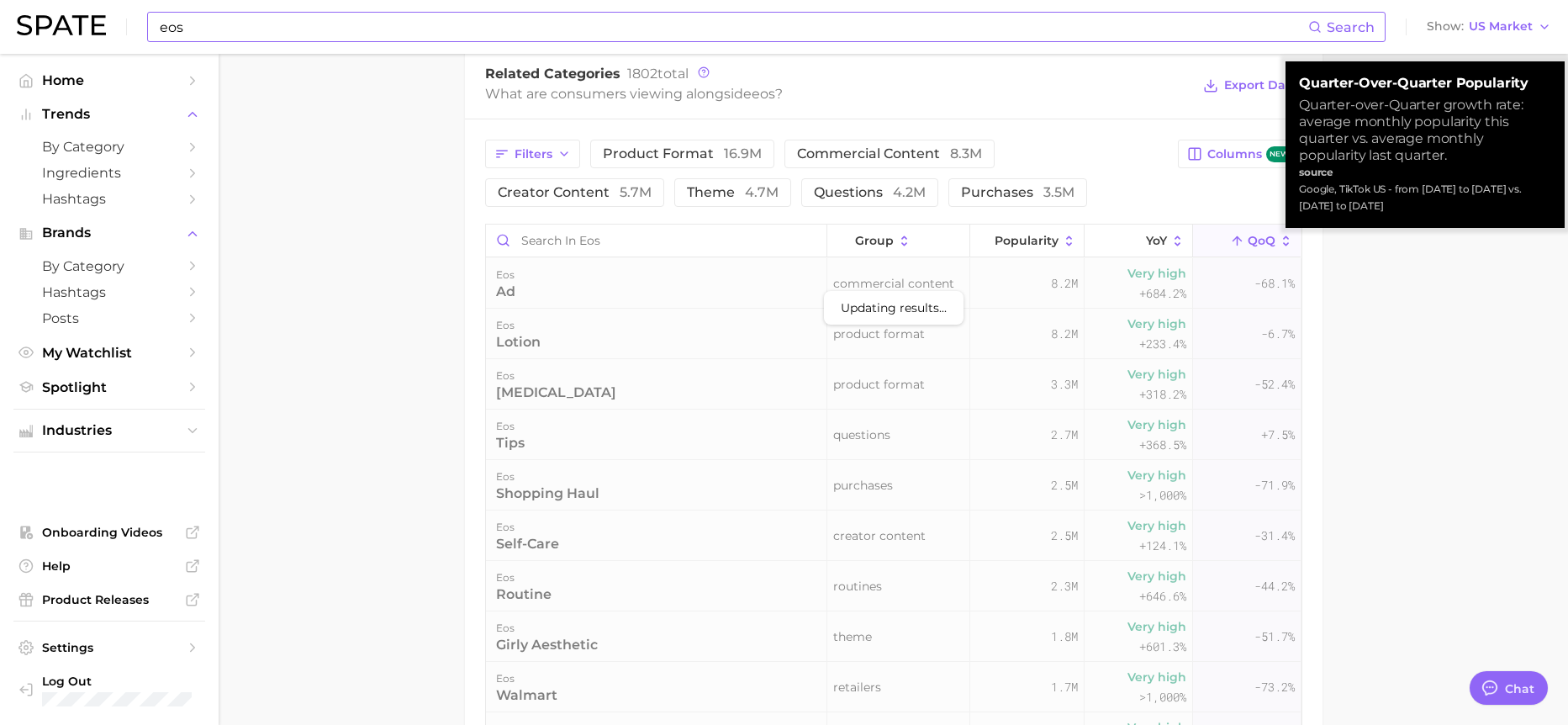 click on "Overview Google TikTok Instagram Beta brand eos Add to Watchlist Export Data Popularity sustained riser +197.0% combined YoY +167.5% GOOGLE YoY +206.3% TIKTOK YoY +29.5% Predicted  YoY 100.0m 200.0m 2023 2024 2025 2026 How big is this trend? Very High Popularity 103.6m avg.  monthly popularity Which platform is most popular? TikTok 78.2% popularity share How similar is this trend across platforms? Very High Convergence 84.5% pop.  convergence Will it last? Likely +29.5% pop.  predicted growth related categories Related Categories 1802  total What are consumers viewing alongside  eos ? Export Data Filters product format   16.9m commercial content   8.3m creator content   5.7m theme   4.7m questions   4.2m purchases   3.5m Columns new Updating results... group Popularity YoY QoQ eos ad commercial content 8.2m Very high +684.2% -68.1% eos lotion product format 8.2m Very high +233.4% -6.7% eos lip balm product format 3.3m Very high +318.2% -52.4% eos tips questions 2.7m Very high +368.5% +7.5% eos shopping haul -" at bounding box center (893, 185) 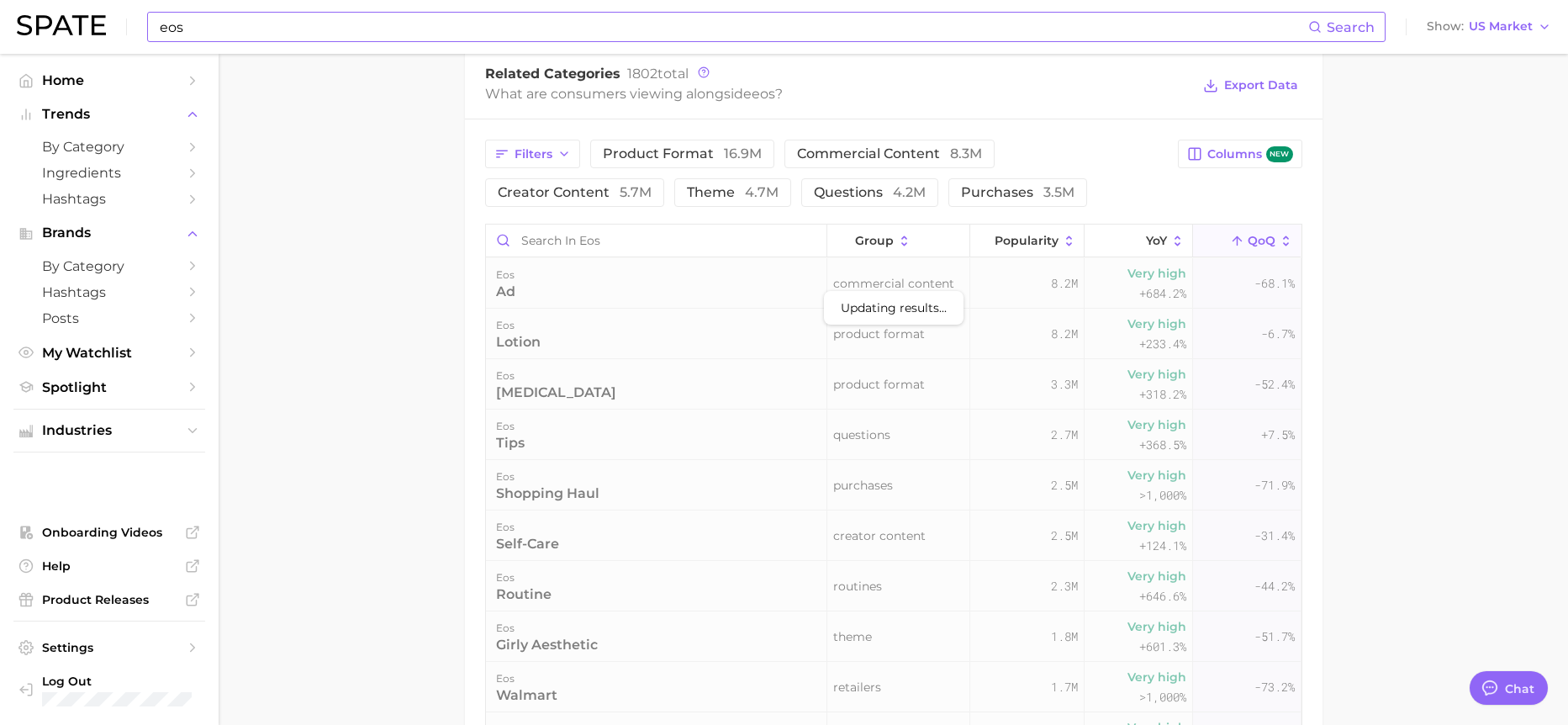 click on "Overview Google TikTok Instagram Beta brand eos Add to Watchlist Export Data Popularity sustained riser +197.0% combined YoY +167.5% GOOGLE YoY +206.3% TIKTOK YoY +29.5% Predicted  YoY 100.0m 200.0m 2023 2024 2025 2026 How big is this trend? Very High Popularity 103.6m avg.  monthly popularity Which platform is most popular? TikTok 78.2% popularity share How similar is this trend across platforms? Very High Convergence 84.5% pop.  convergence Will it last? Likely +29.5% pop.  predicted growth related categories Related Categories 1802  total What are consumers viewing alongside  eos ? Export Data Filters product format   16.9m commercial content   8.3m creator content   5.7m theme   4.7m questions   4.2m purchases   3.5m Columns new Updating results... group Popularity YoY QoQ eos ad commercial content 8.2m Very high +684.2% -68.1% eos lotion product format 8.2m Very high +233.4% -6.7% eos lip balm product format 3.3m Very high +318.2% -52.4% eos tips questions 2.7m Very high +368.5% +7.5% eos shopping haul -" at bounding box center [893, 185] 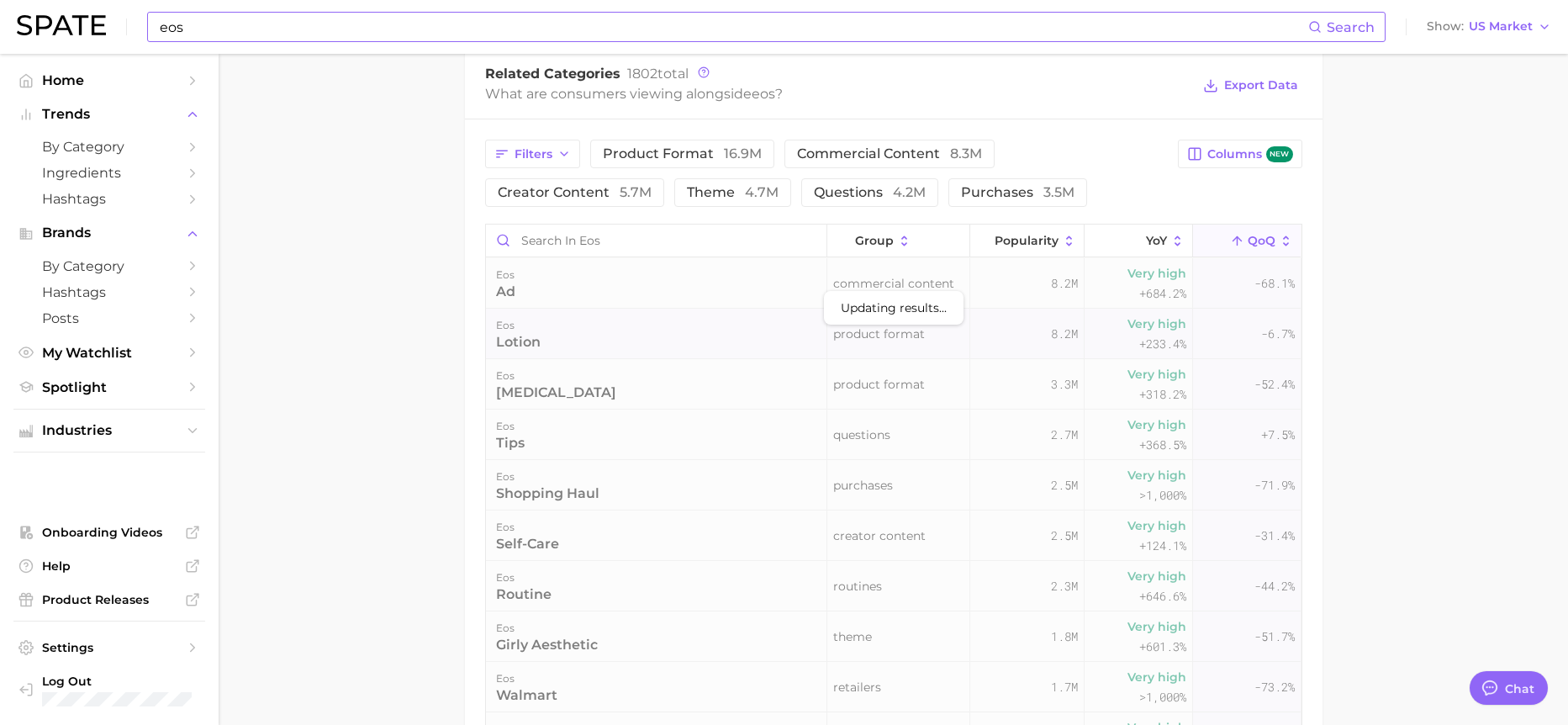 click on "eos lotion" at bounding box center (657, 334) 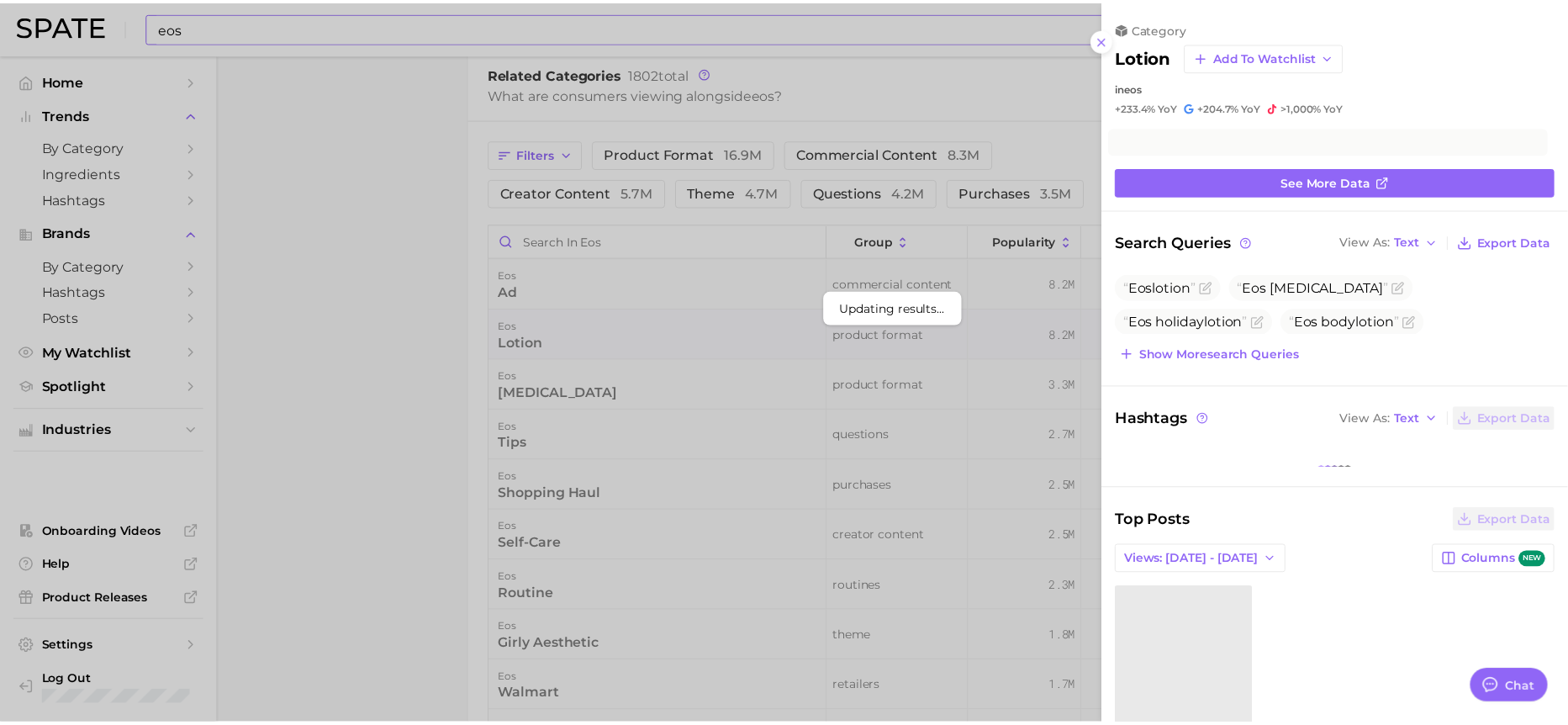 scroll, scrollTop: 0, scrollLeft: 0, axis: both 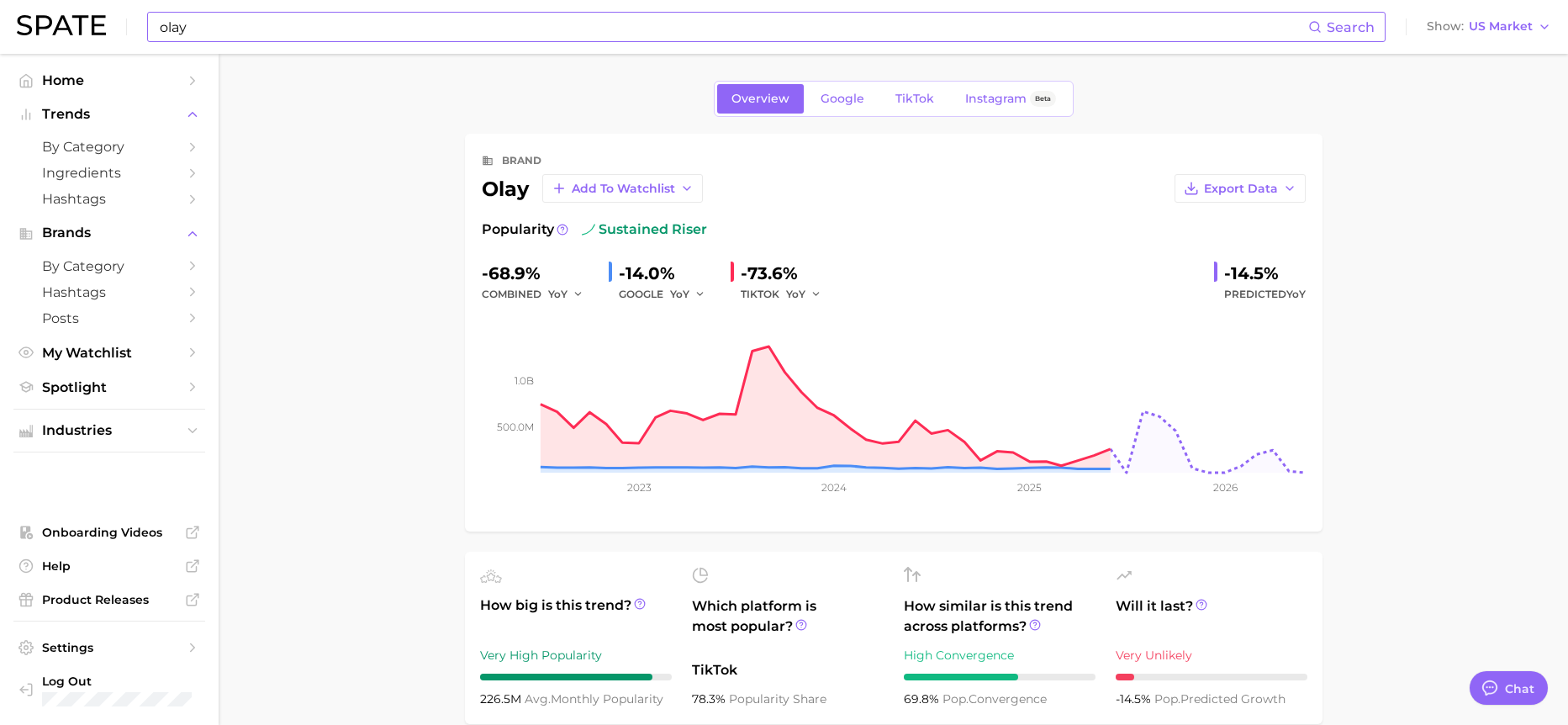 drag, startPoint x: 324, startPoint y: 259, endPoint x: 346, endPoint y: 246, distance: 25.55386 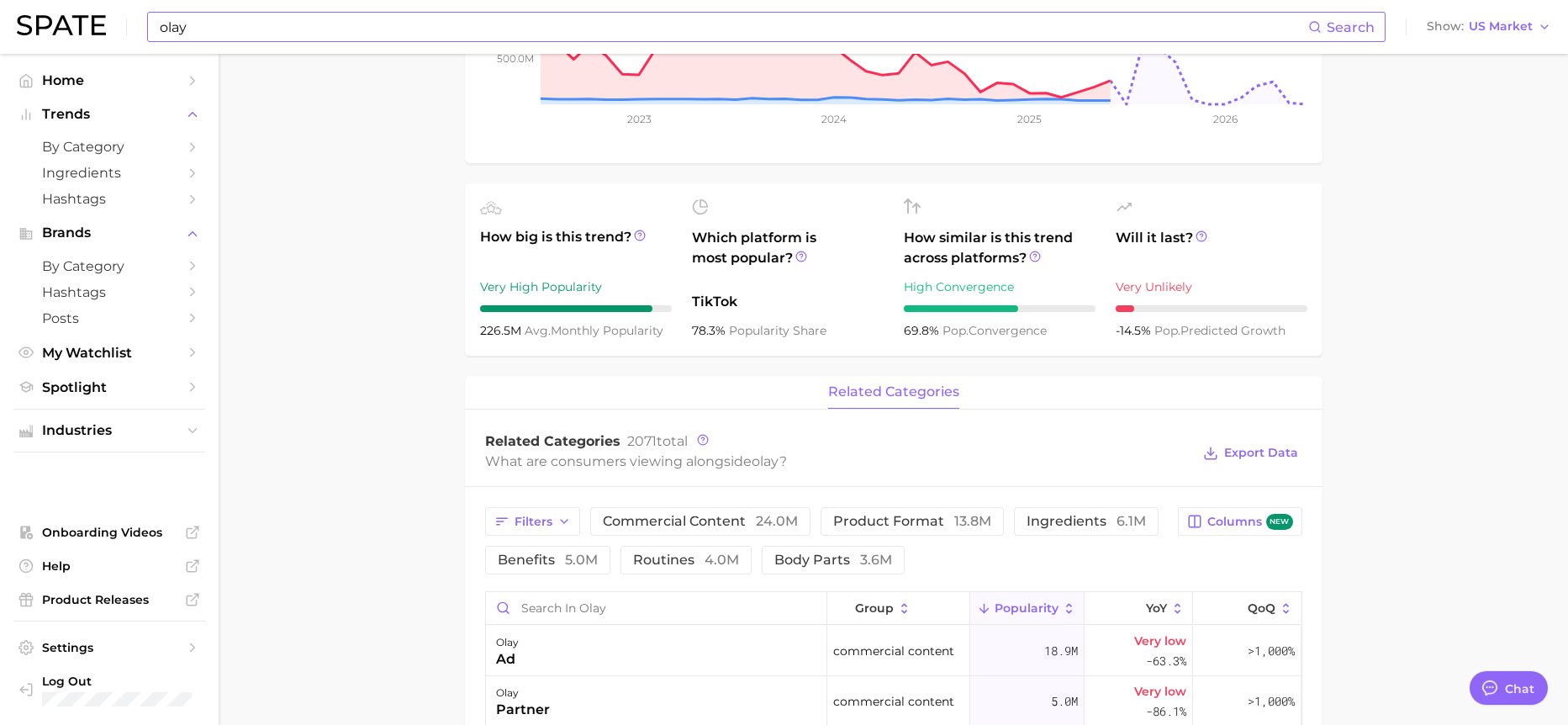 scroll, scrollTop: 0, scrollLeft: 0, axis: both 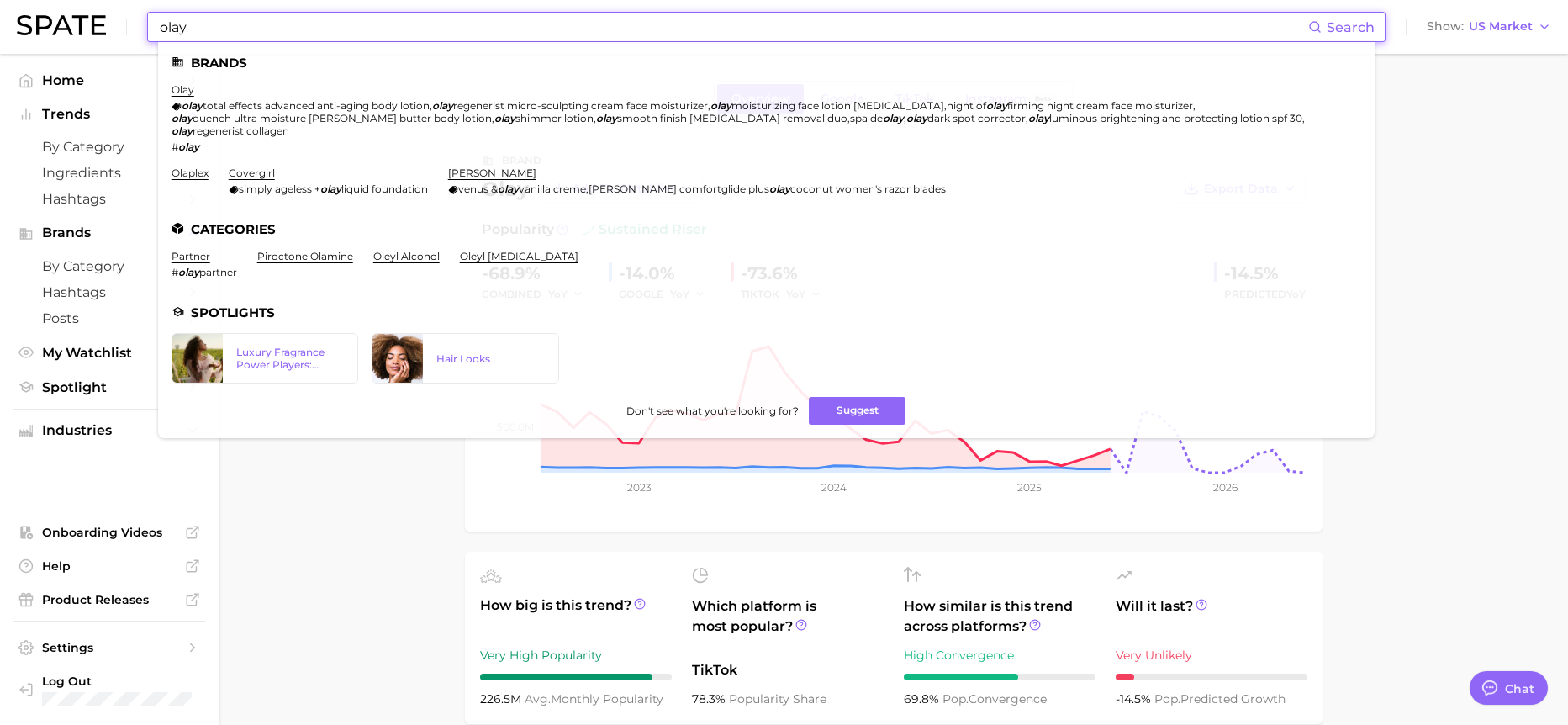 drag, startPoint x: 324, startPoint y: 34, endPoint x: -121, endPoint y: -28, distance: 449.29834 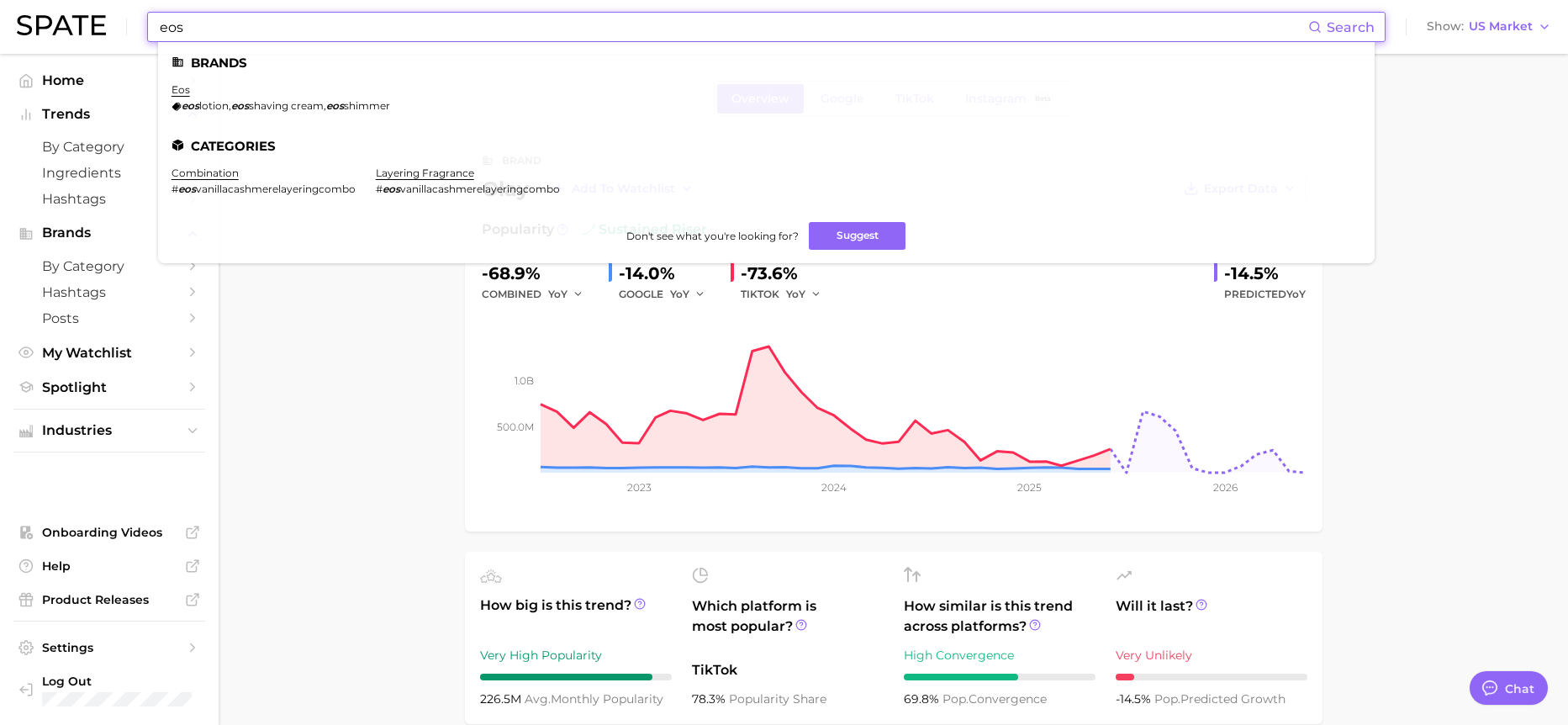 click on "eos" at bounding box center (181, 89) 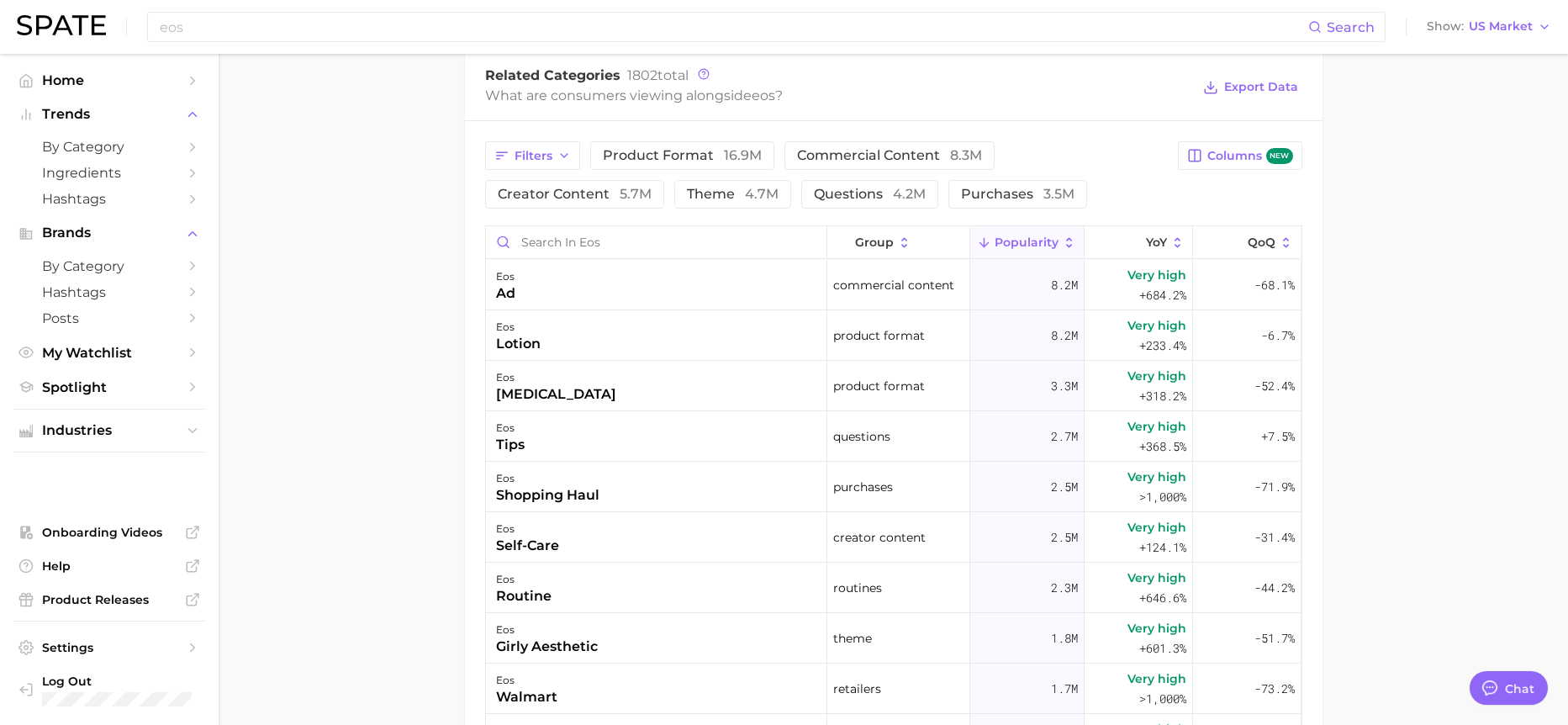 scroll, scrollTop: 736, scrollLeft: 0, axis: vertical 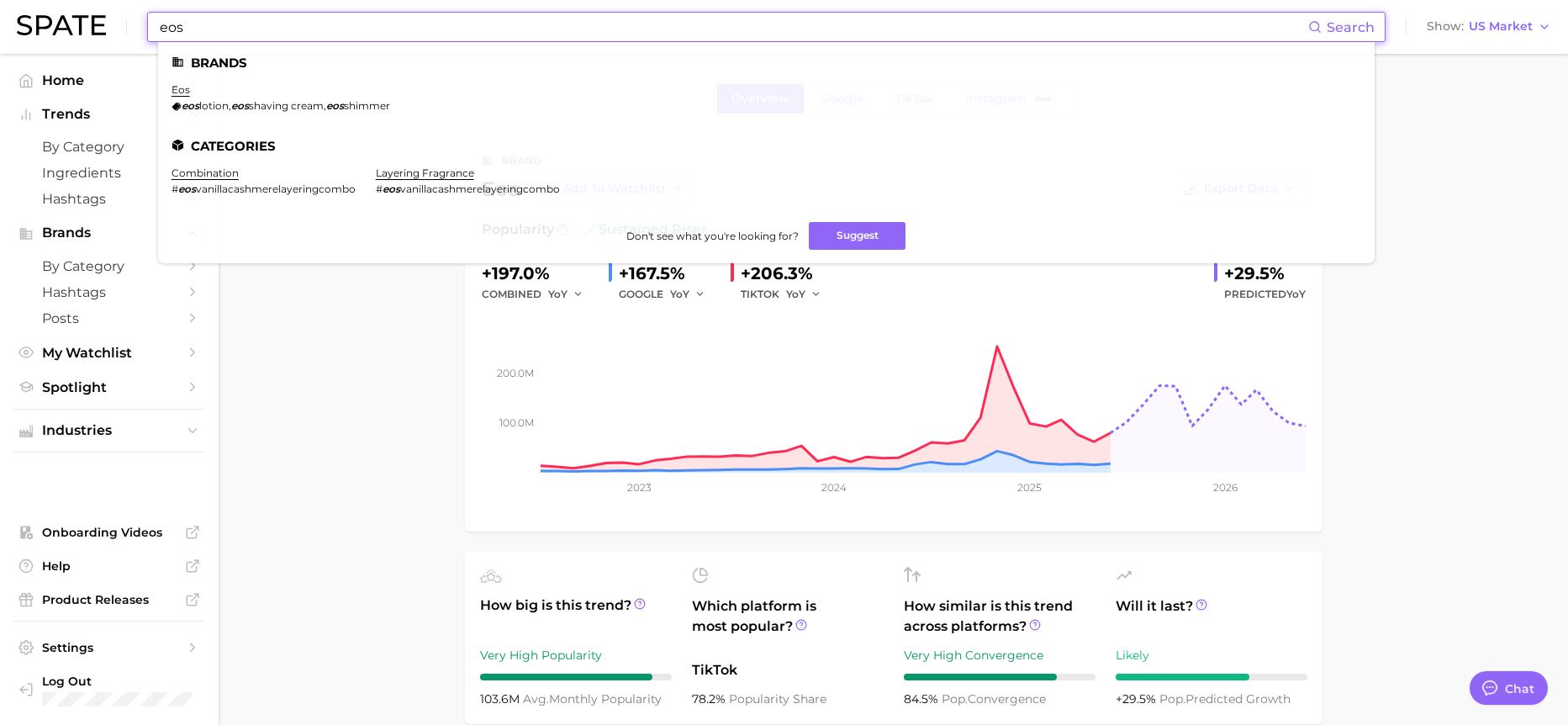 drag, startPoint x: 192, startPoint y: 26, endPoint x: -42, endPoint y: 24, distance: 234.00855 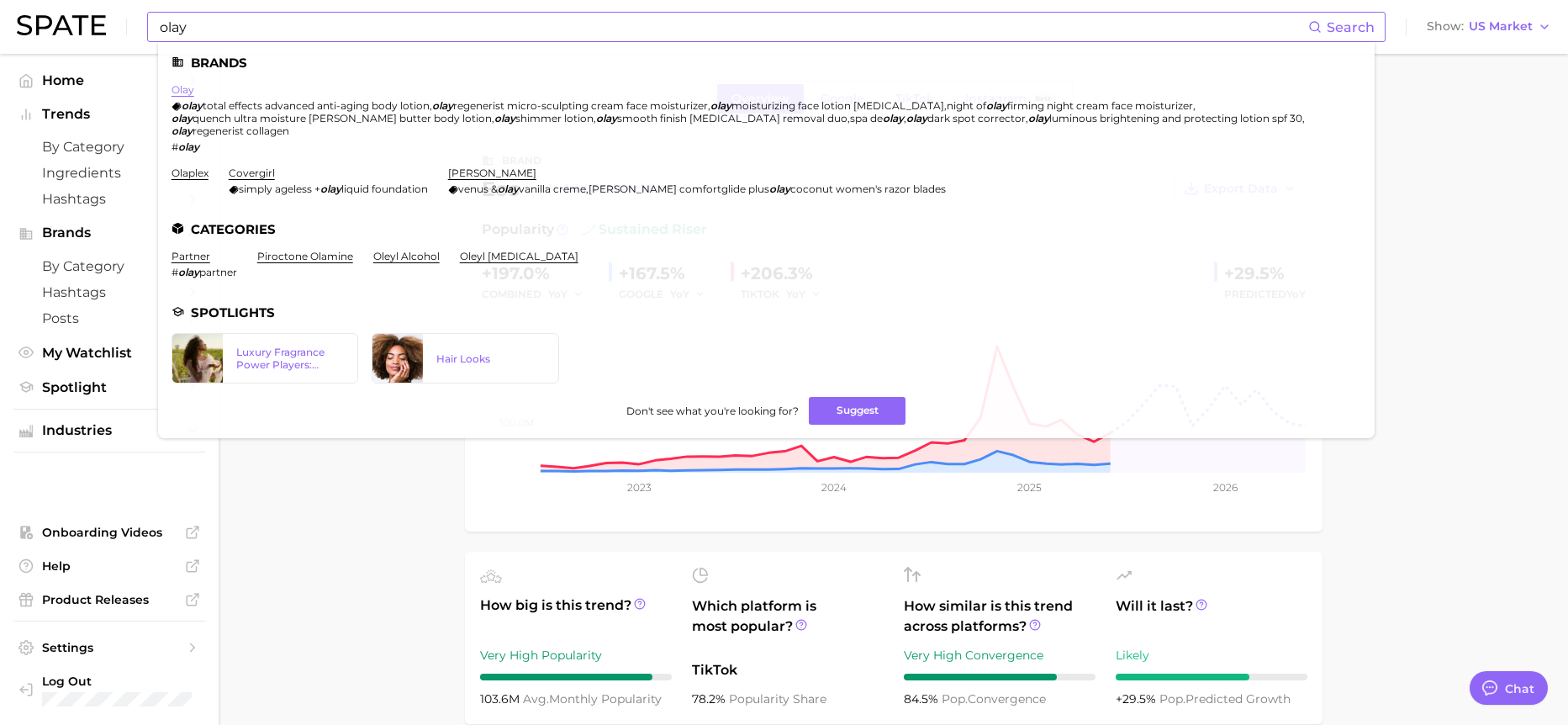click on "olay" at bounding box center [182, 89] 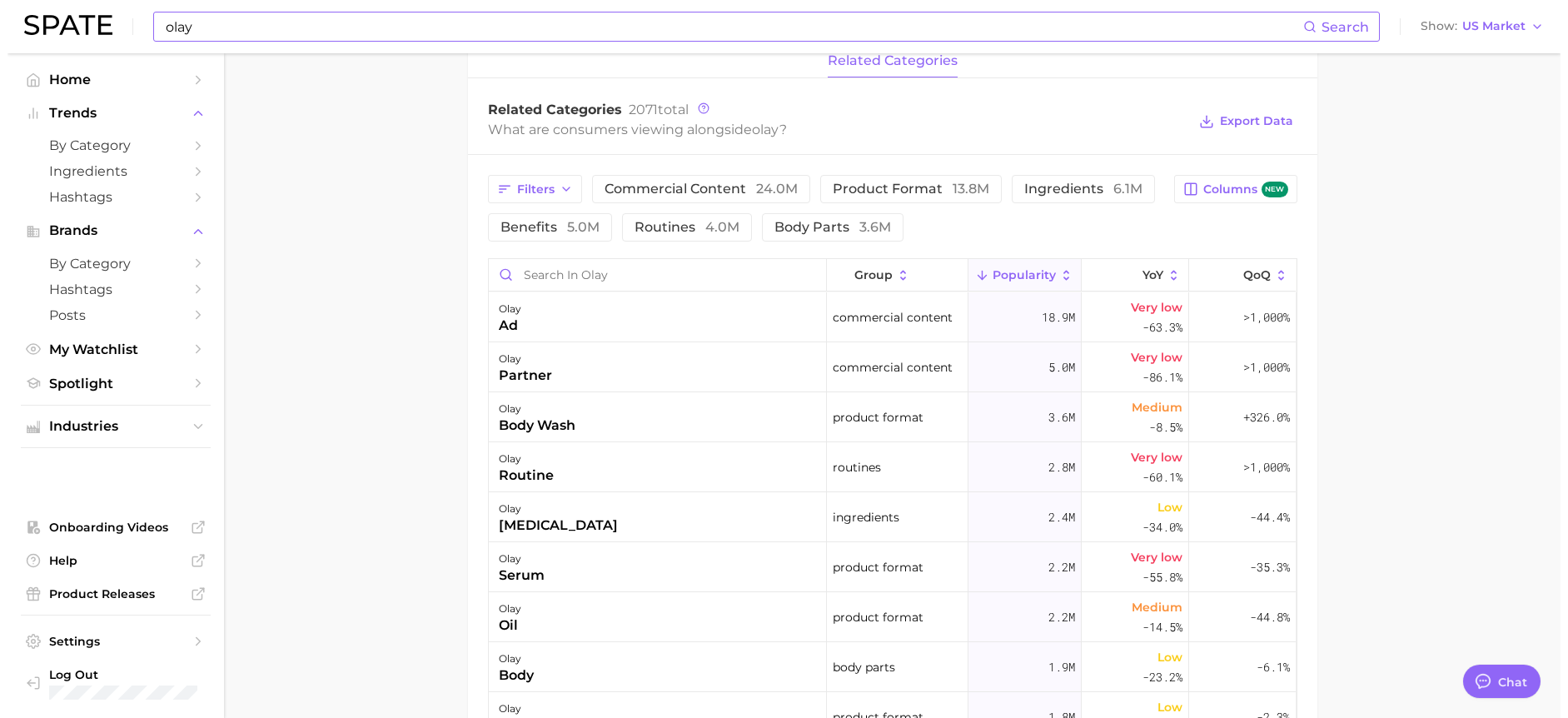 scroll, scrollTop: 729, scrollLeft: 0, axis: vertical 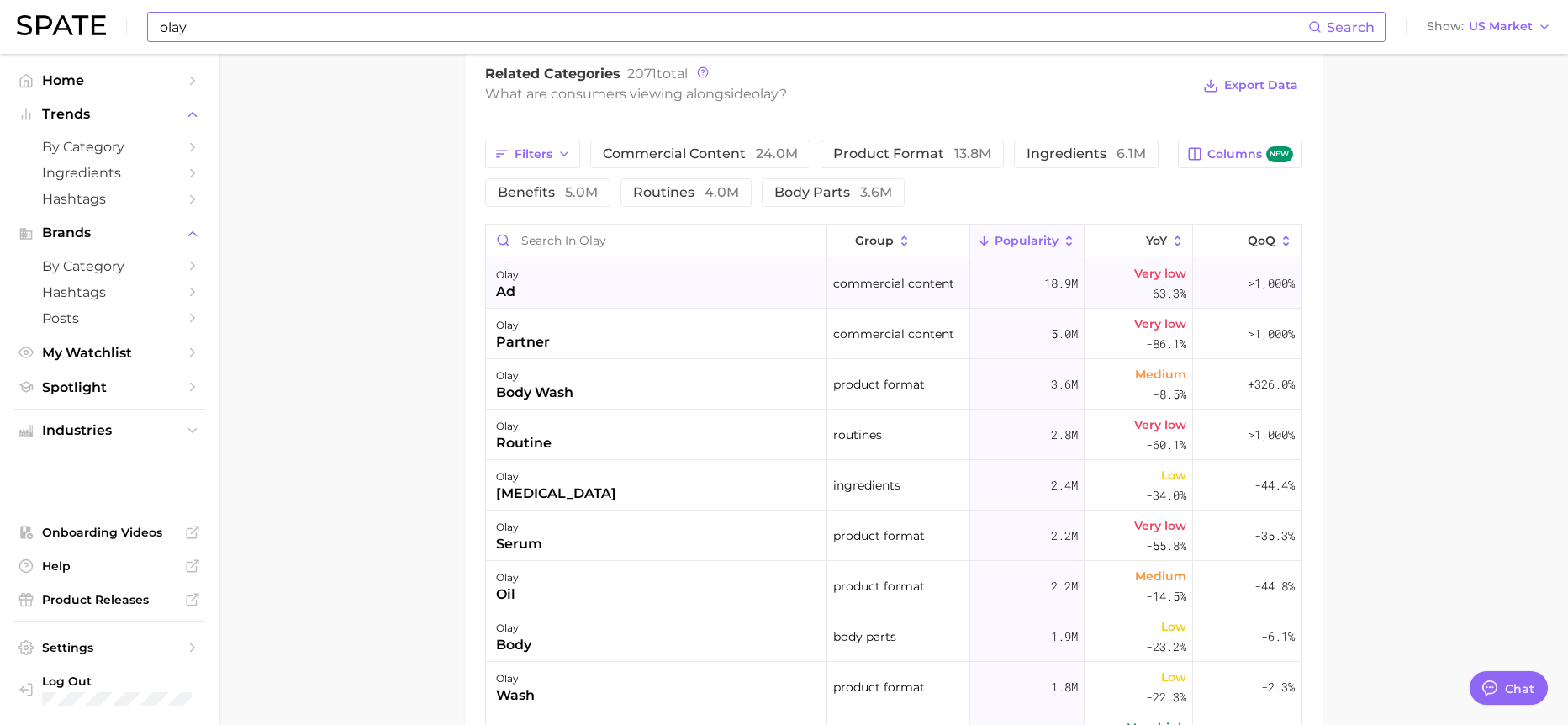 click on "ad" at bounding box center (507, 292) 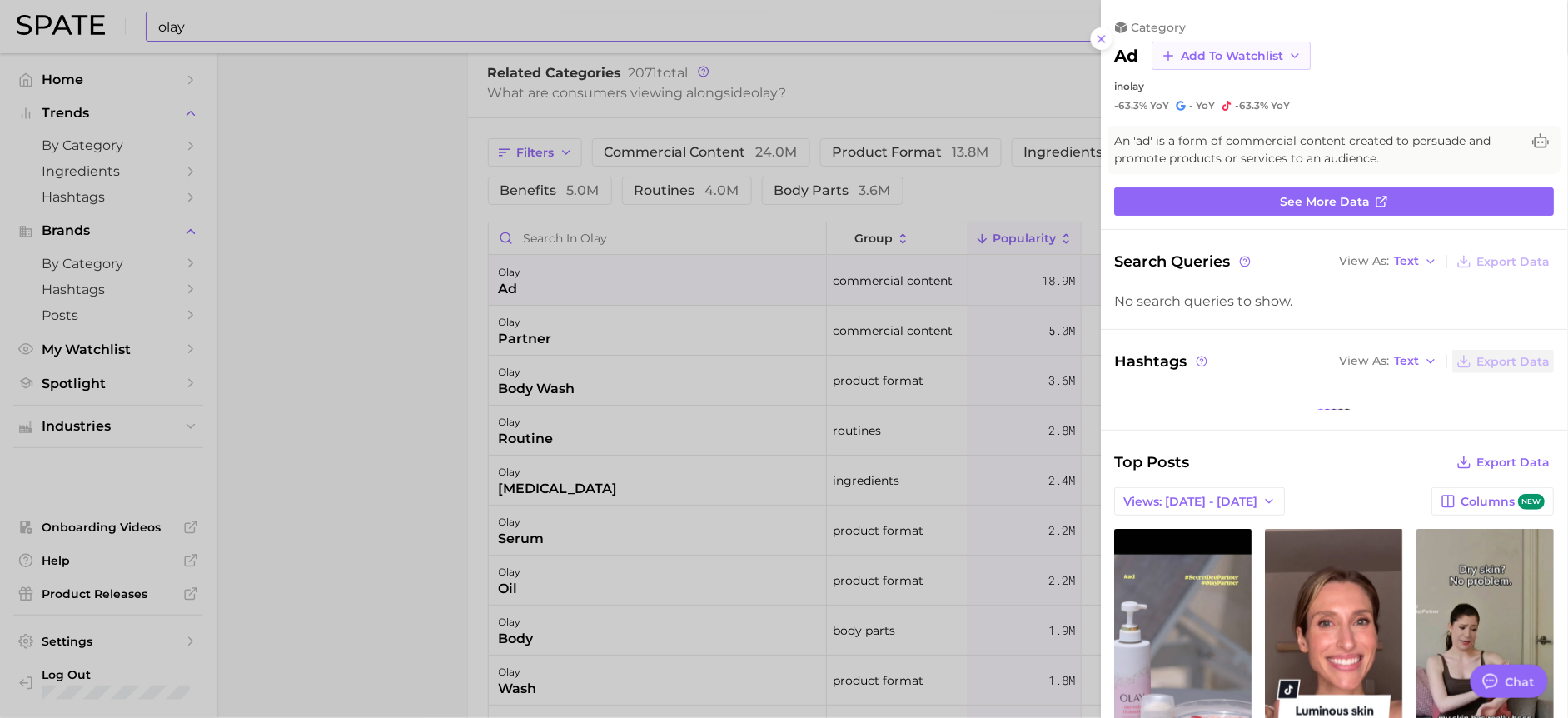 scroll, scrollTop: 0, scrollLeft: 0, axis: both 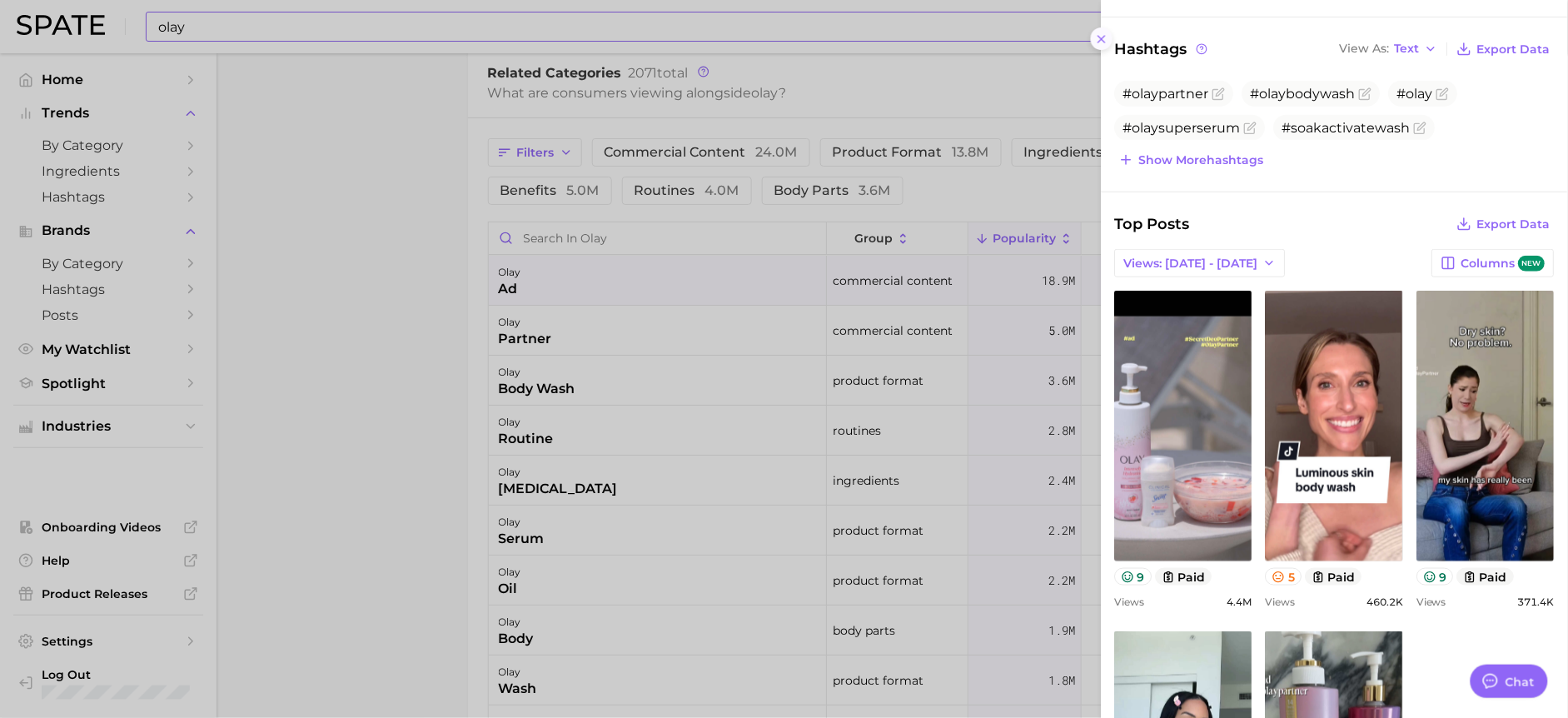 click 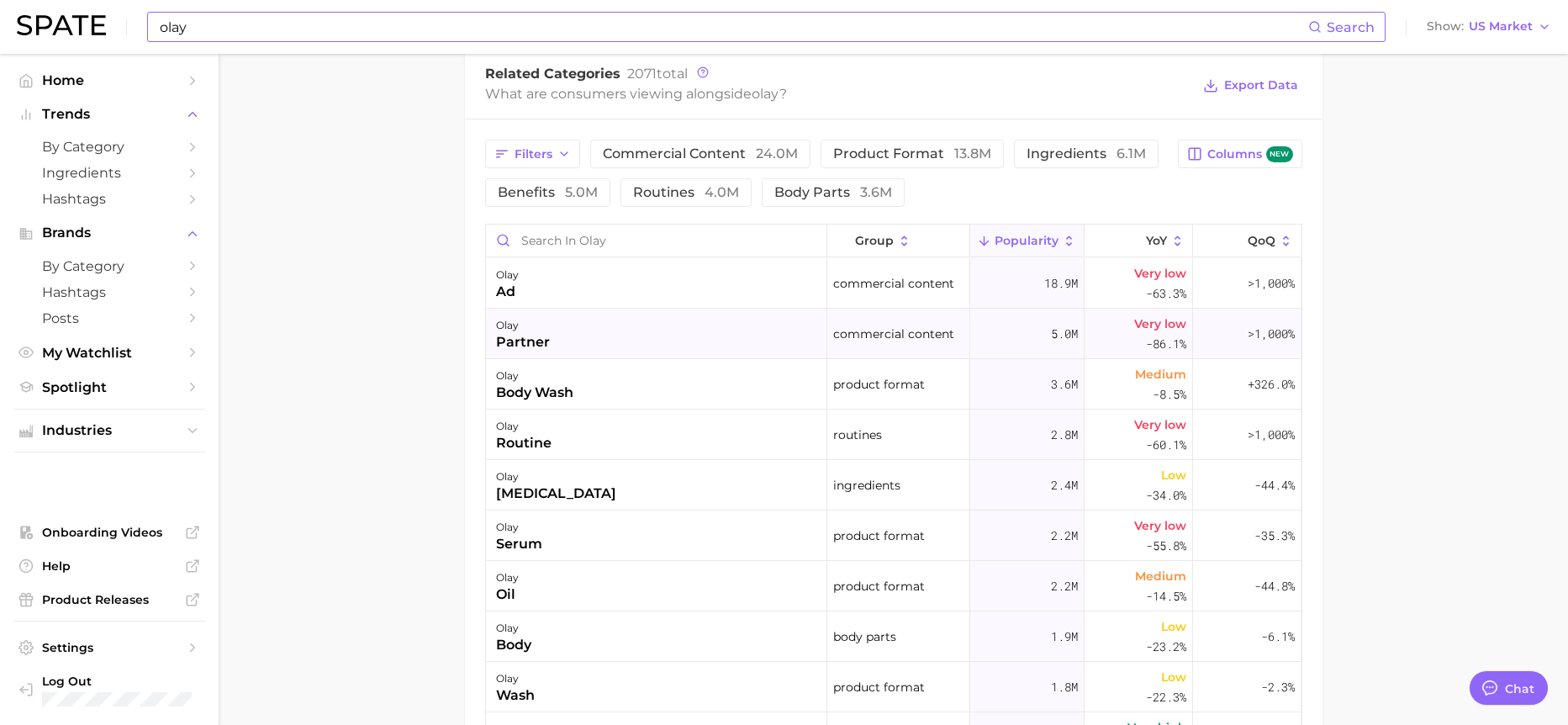 click on "olay partner" at bounding box center [657, 334] 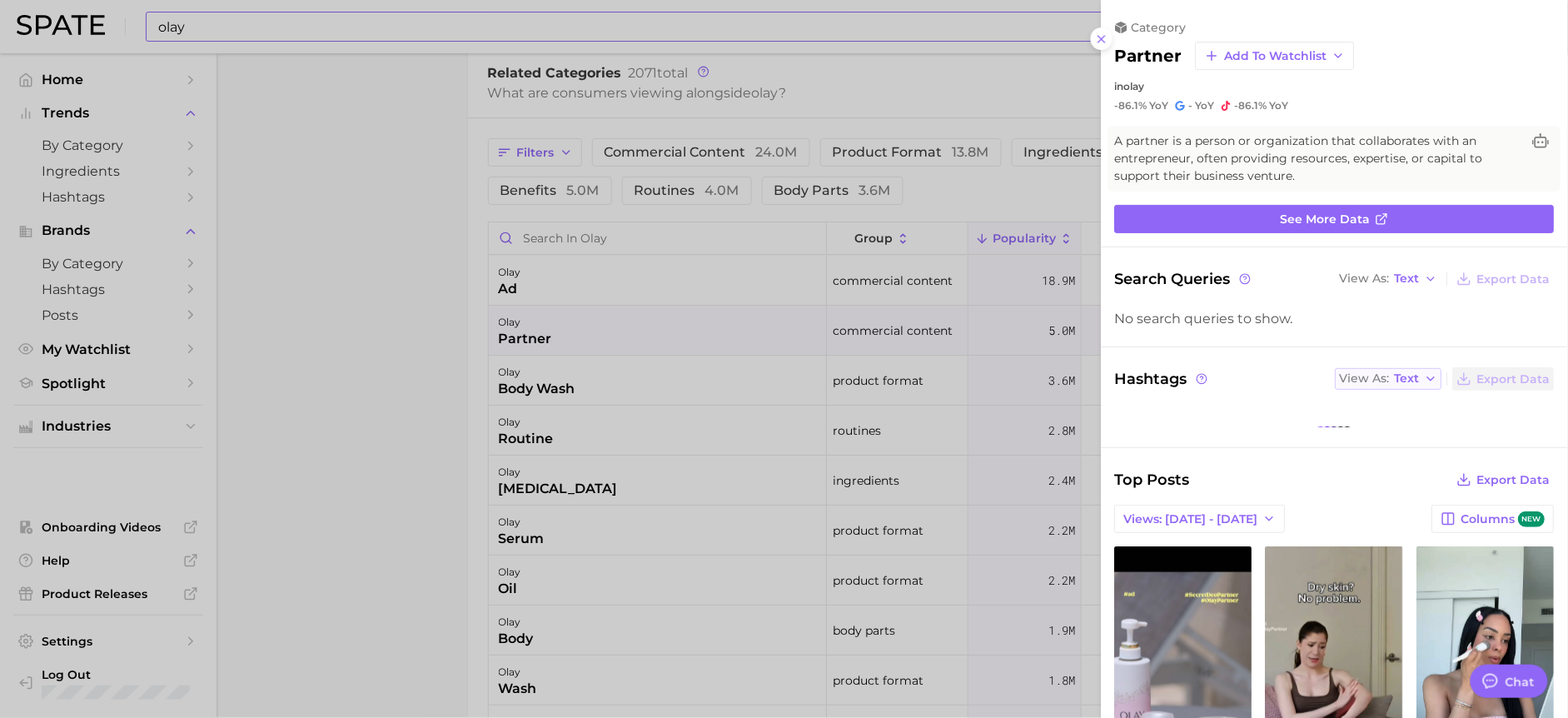 scroll, scrollTop: 0, scrollLeft: 0, axis: both 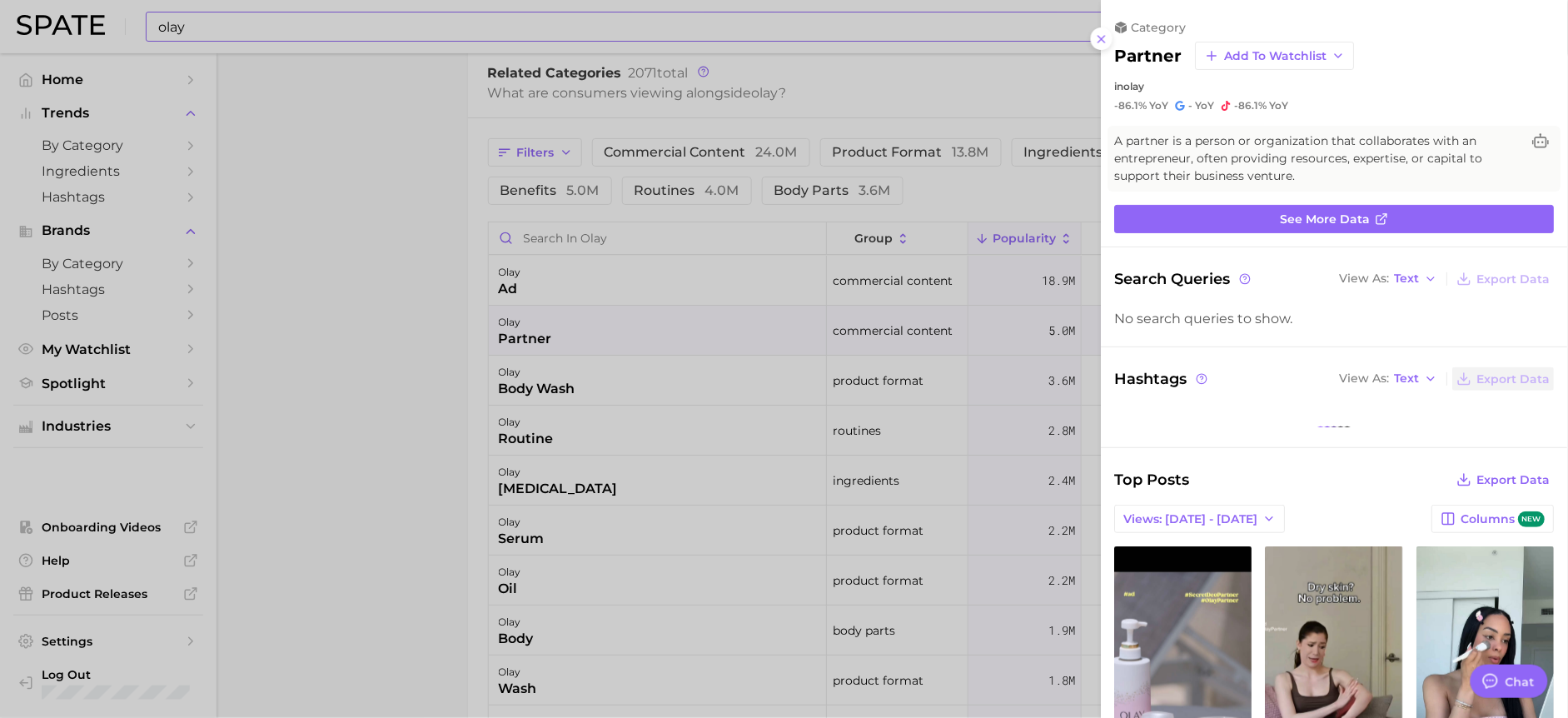 drag, startPoint x: 423, startPoint y: 380, endPoint x: 433, endPoint y: 377, distance: 10.440307 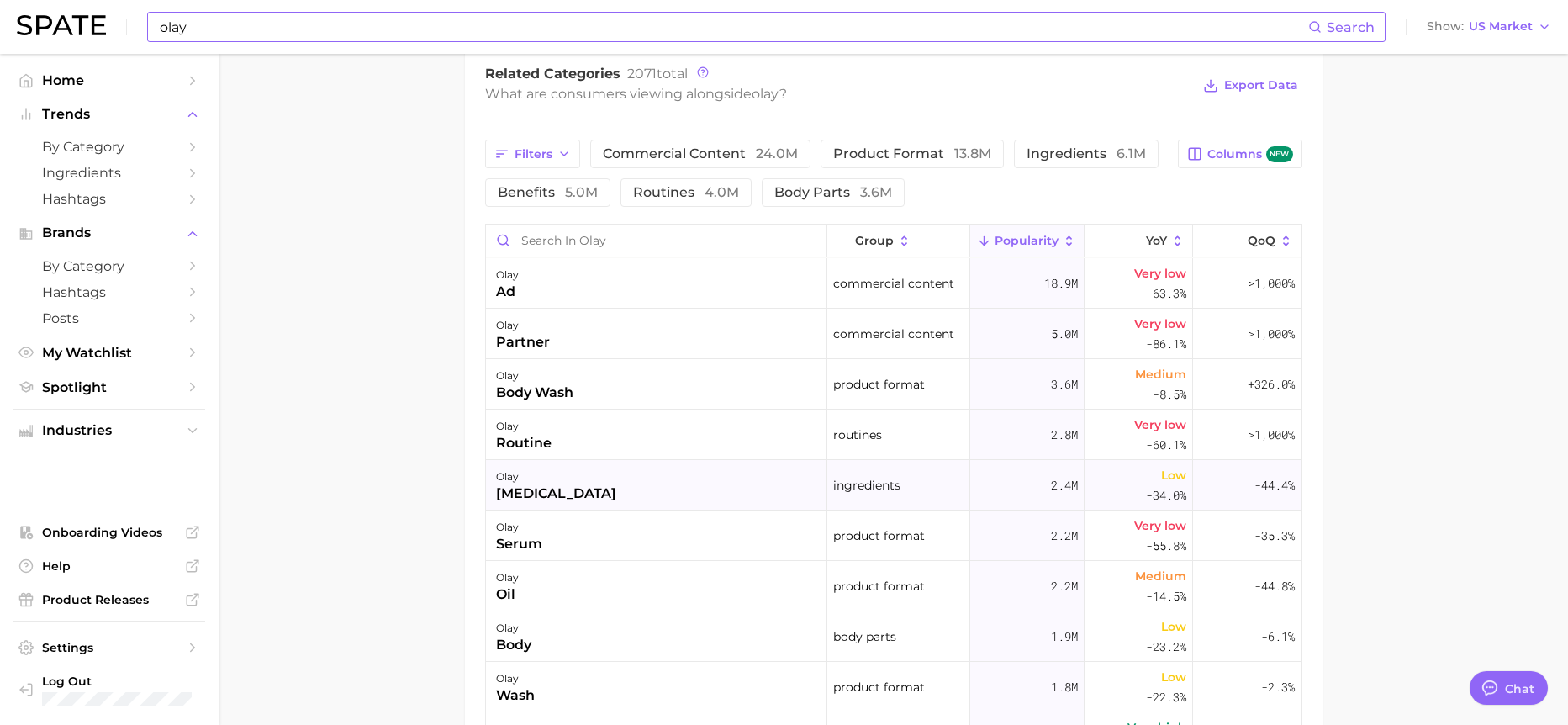 click on "retinol" at bounding box center (556, 494) 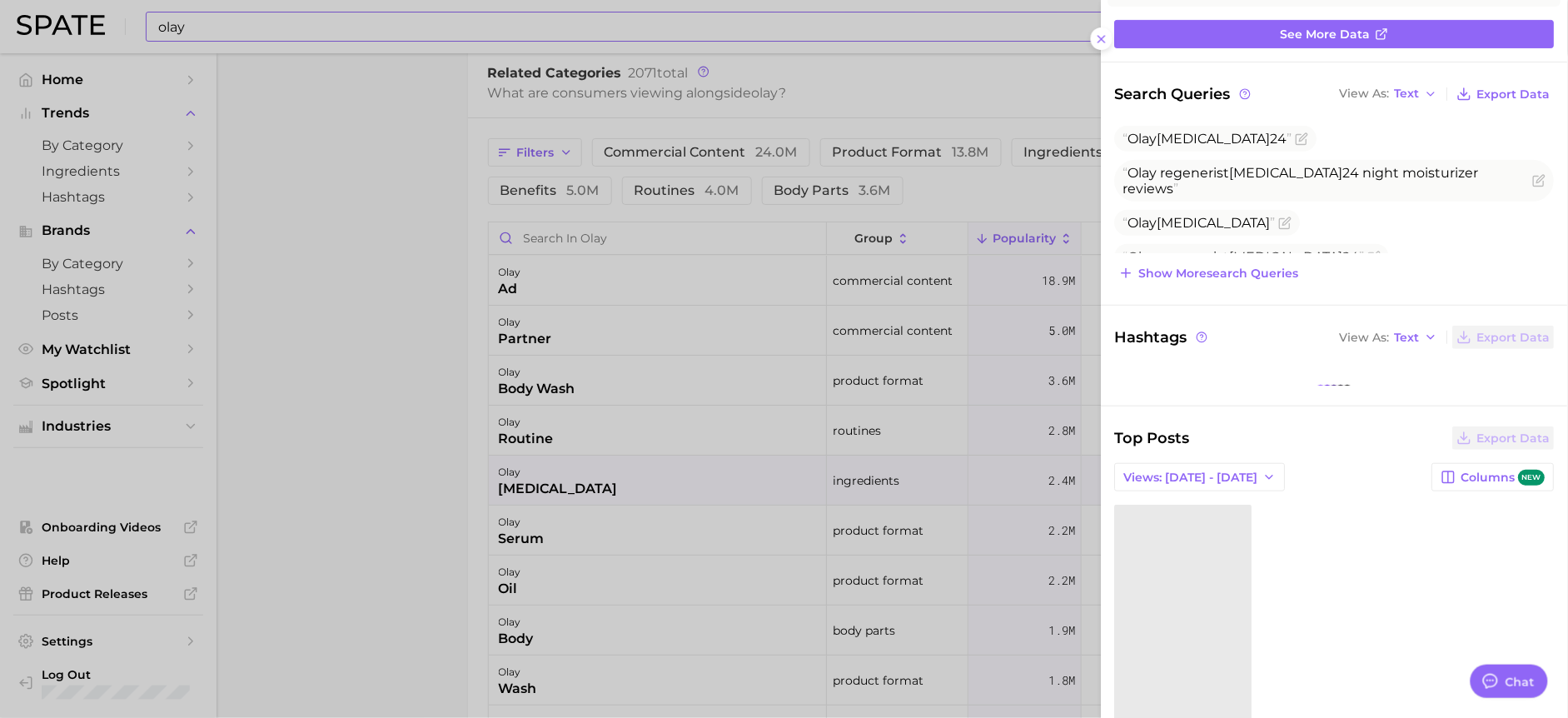 scroll, scrollTop: 208, scrollLeft: 0, axis: vertical 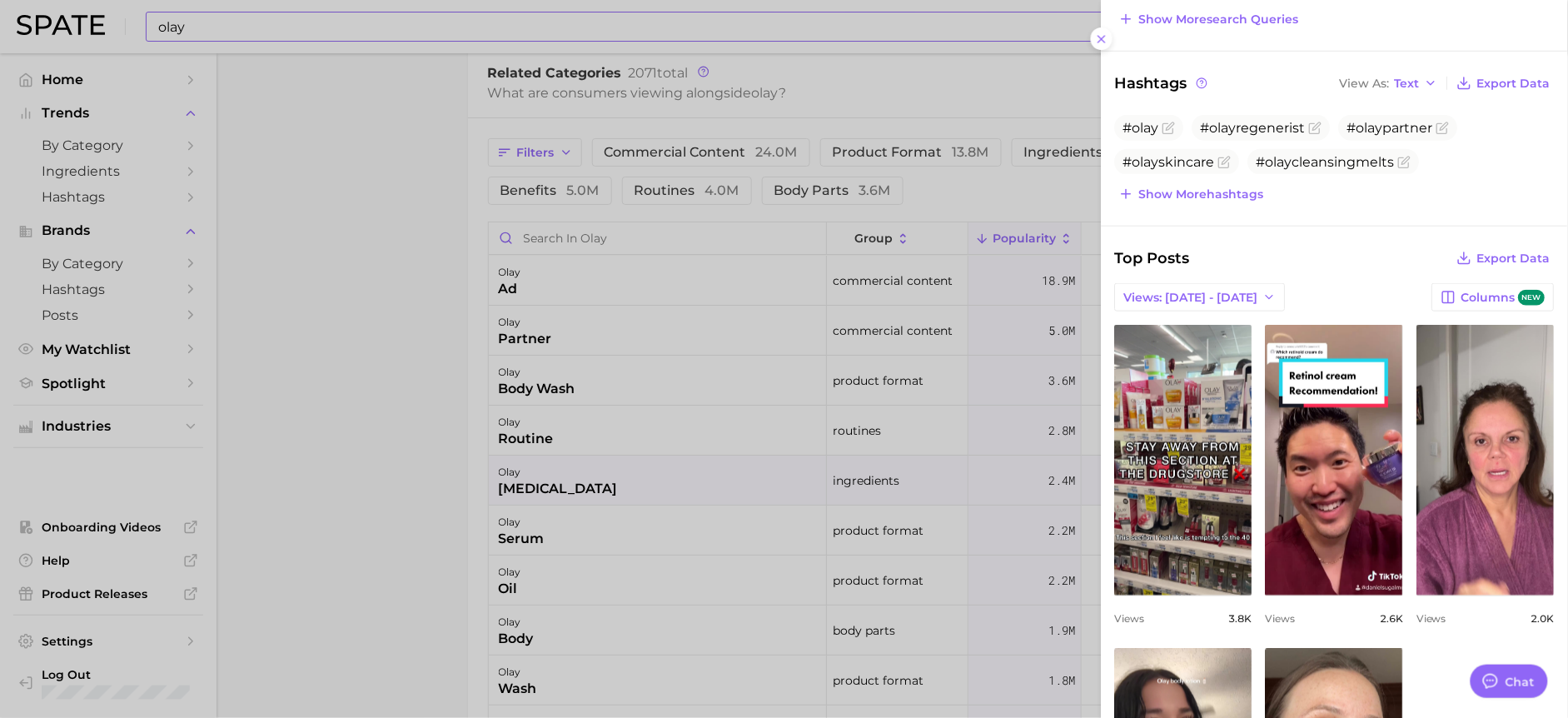 click at bounding box center [784, 359] 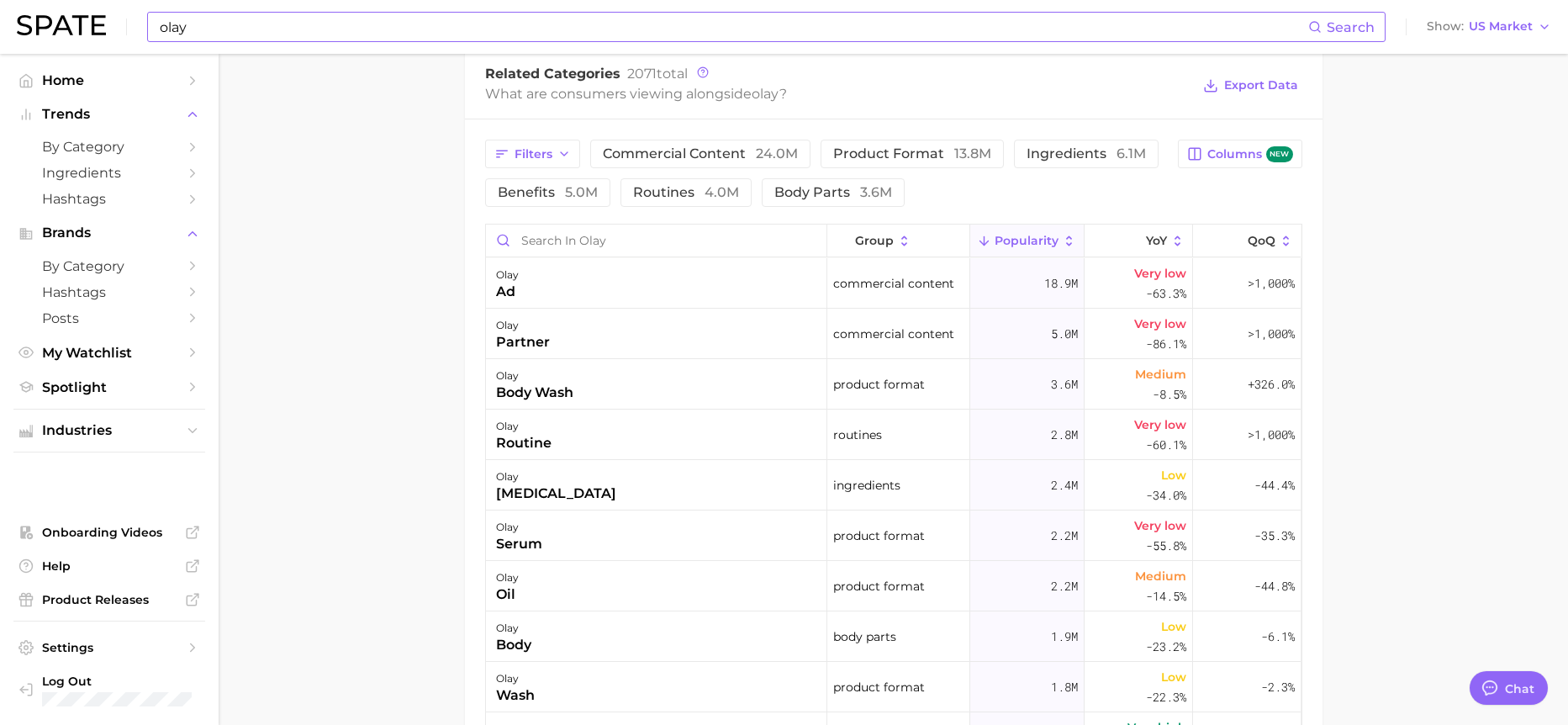 click on "Overview Google TikTok Instagram Beta brand olay Add to Watchlist Export Data Popularity sustained riser -68.9% combined YoY -14.0% GOOGLE YoY -73.6% TIKTOK YoY -14.5% Predicted  YoY 500.0m 1.0b 2023 2024 2025 2026 How big is this trend? Very High Popularity 226.5m avg.  monthly popularity Which platform is most popular? TikTok 78.3% popularity share How similar is this trend across platforms? High Convergence 69.8% pop.  convergence Will it last? Very Unlikely -14.5% pop.  predicted growth related categories Related Categories 2071  total What are consumers viewing alongside  olay ? Export Data Filters commercial content   24.0m product format   13.8m ingredients   6.1m benefits   5.0m routines   4.0m body parts   3.6m Columns new group Popularity YoY QoQ olay ad commercial content 18.9m Very low -63.3% >1,000% olay partner commercial content 5.0m Very low -86.1% >1,000% olay body wash product format 3.6m Medium -8.5% +326.0% olay routine routines 2.8m Very low -60.1% >1,000% olay retinol ingredients 2.4m -" at bounding box center (893, 185) 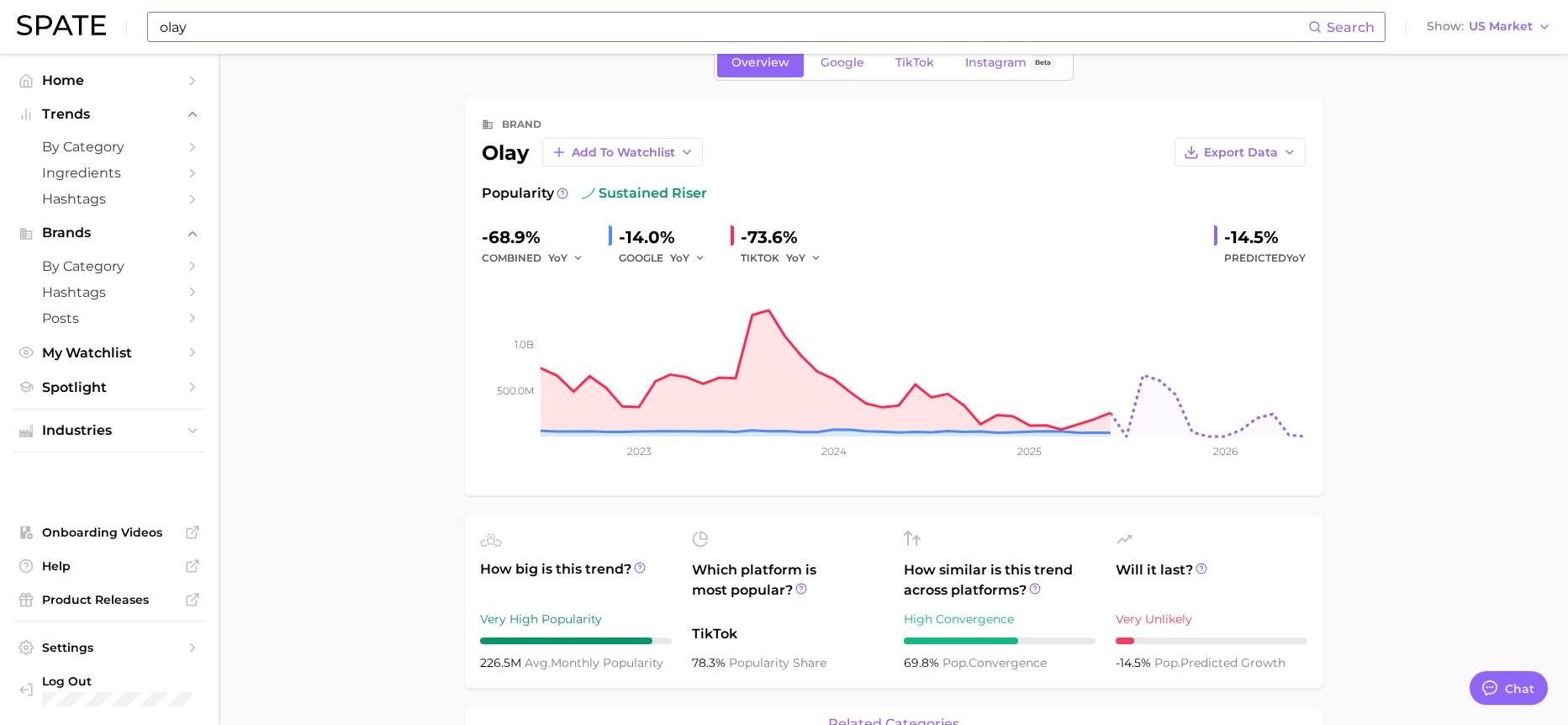 scroll, scrollTop: 0, scrollLeft: 0, axis: both 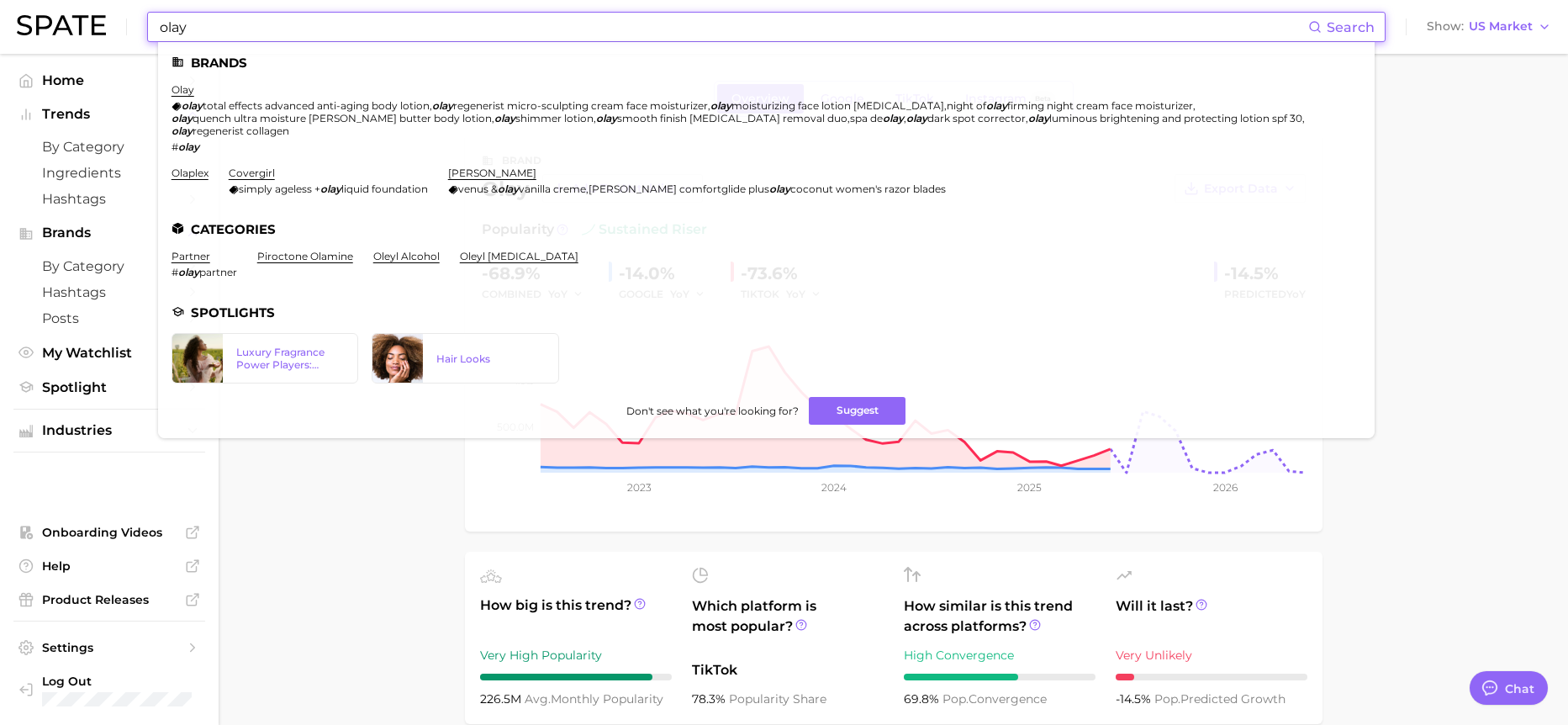 click on "olay" at bounding box center (733, 27) 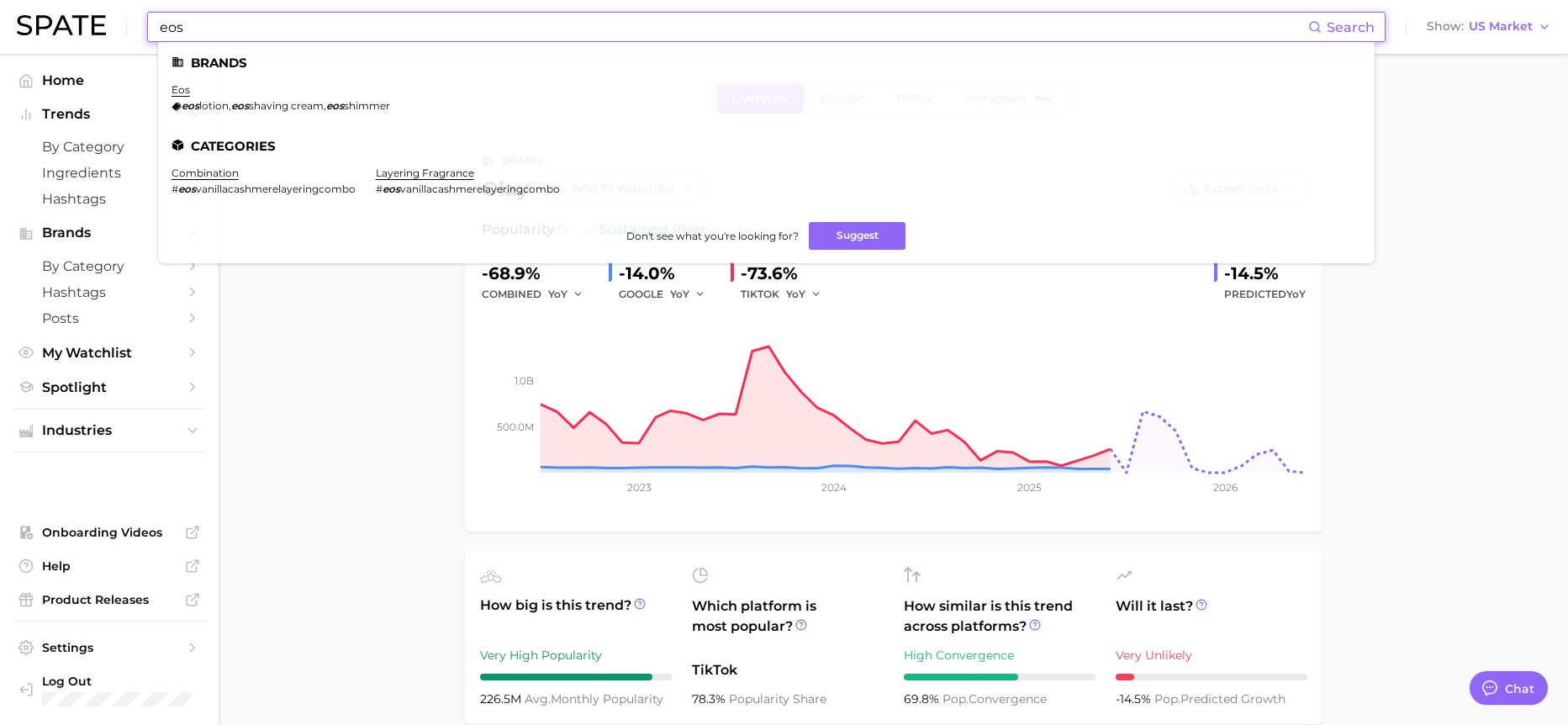 type on "eos" 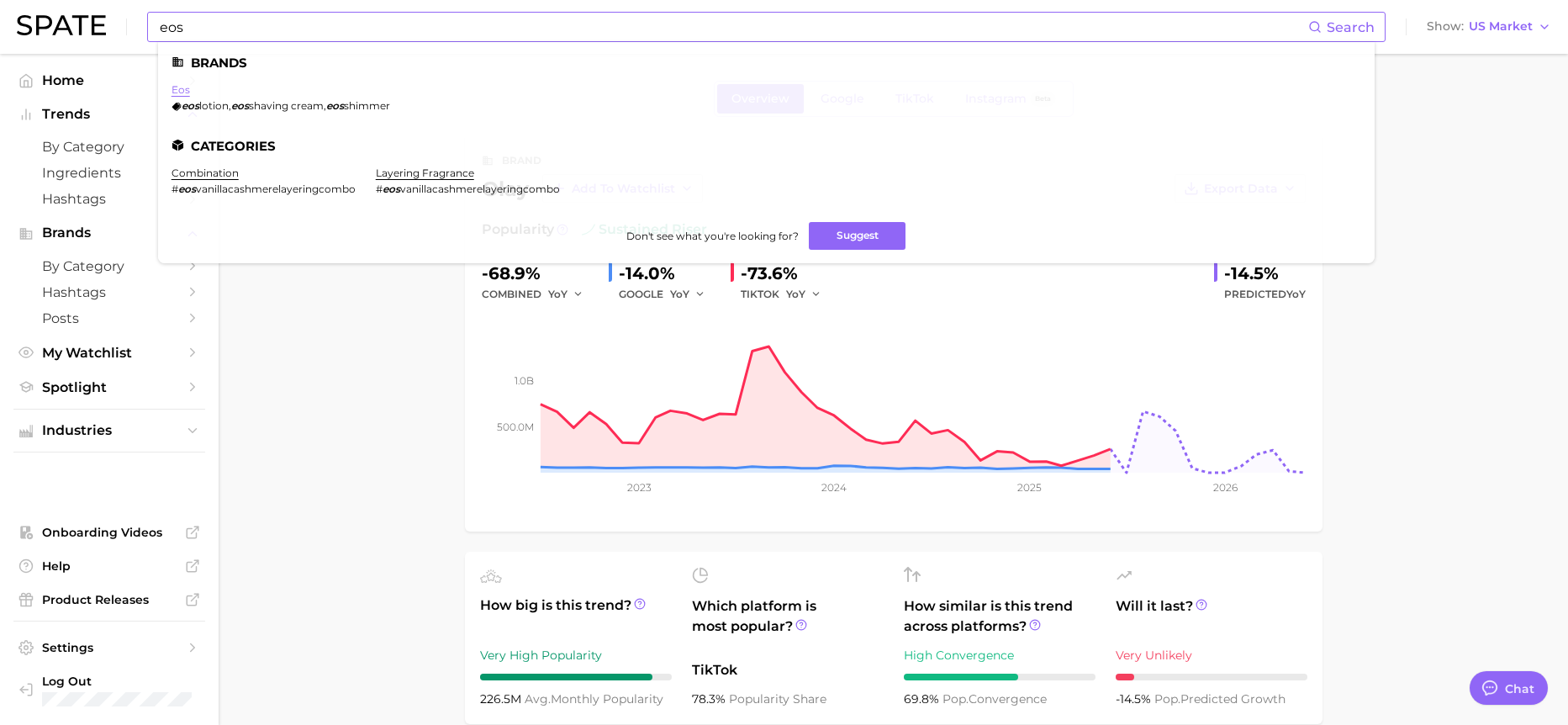 click on "eos" at bounding box center (181, 89) 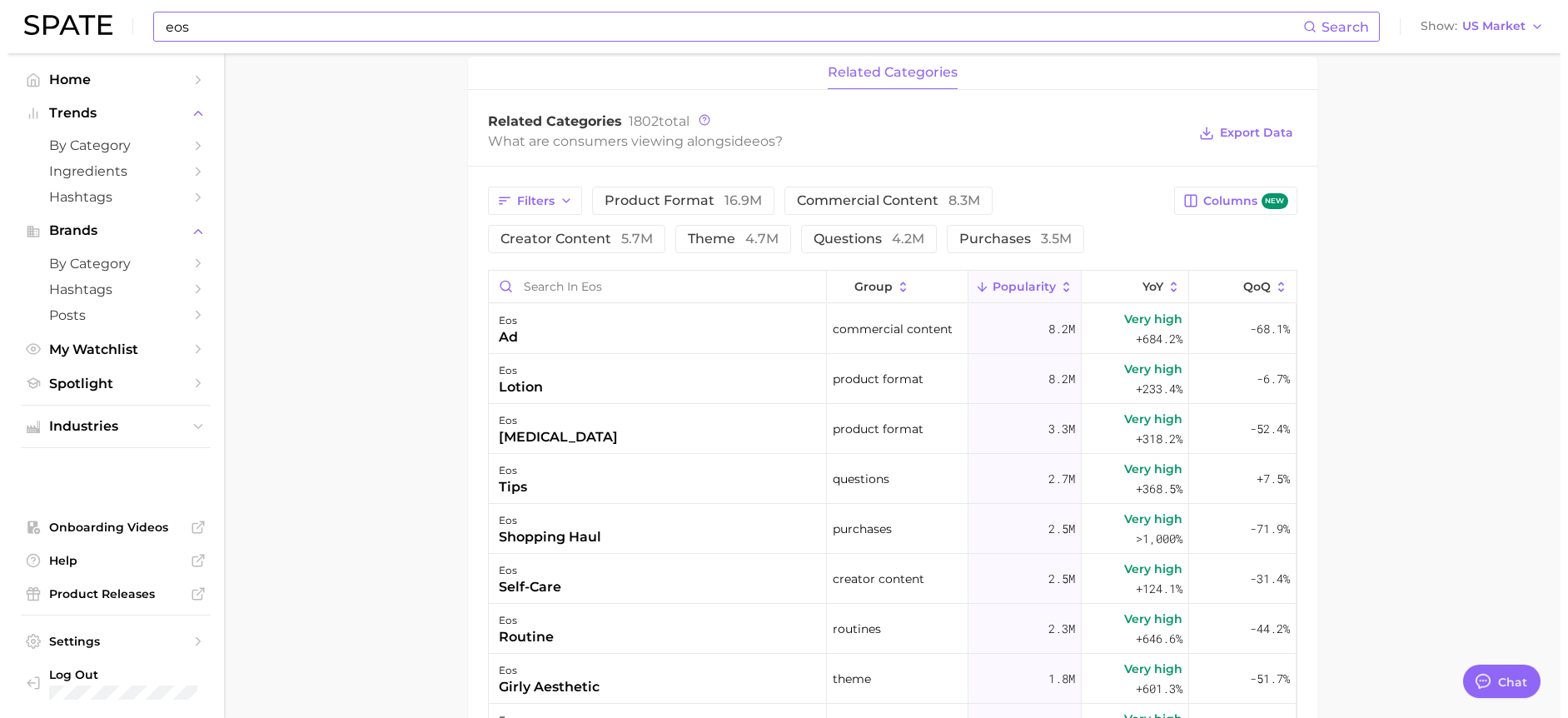scroll, scrollTop: 729, scrollLeft: 0, axis: vertical 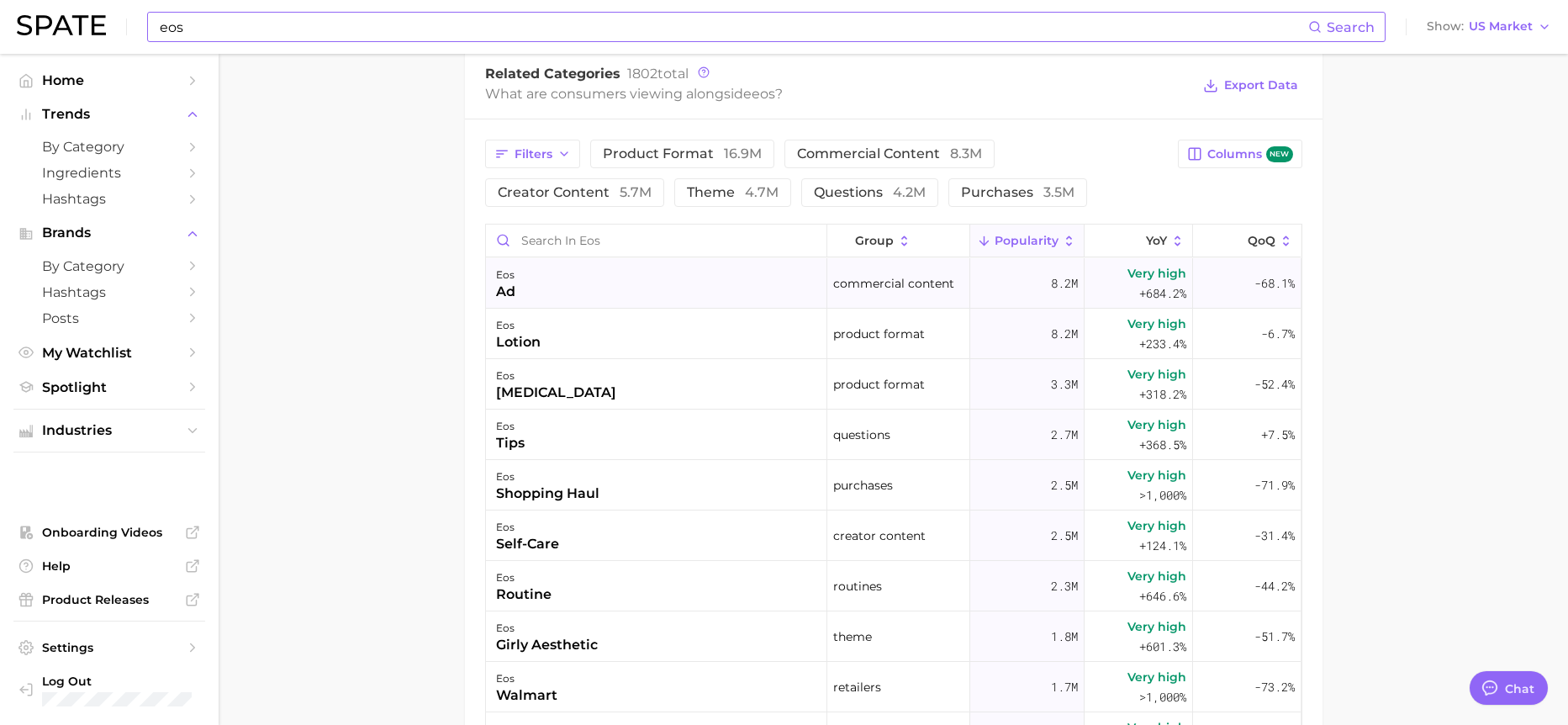 click on "eos" at bounding box center (505, 275) 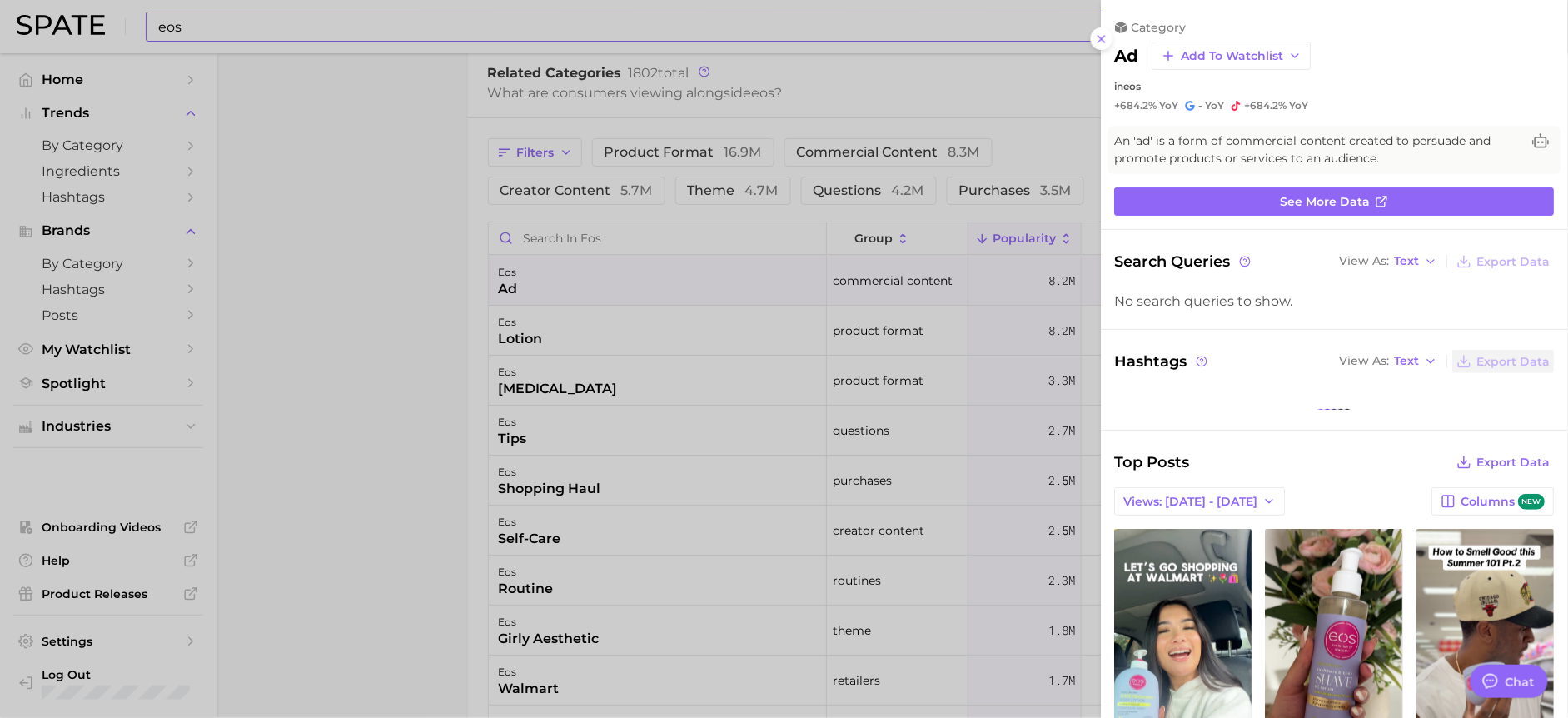 scroll, scrollTop: 0, scrollLeft: 0, axis: both 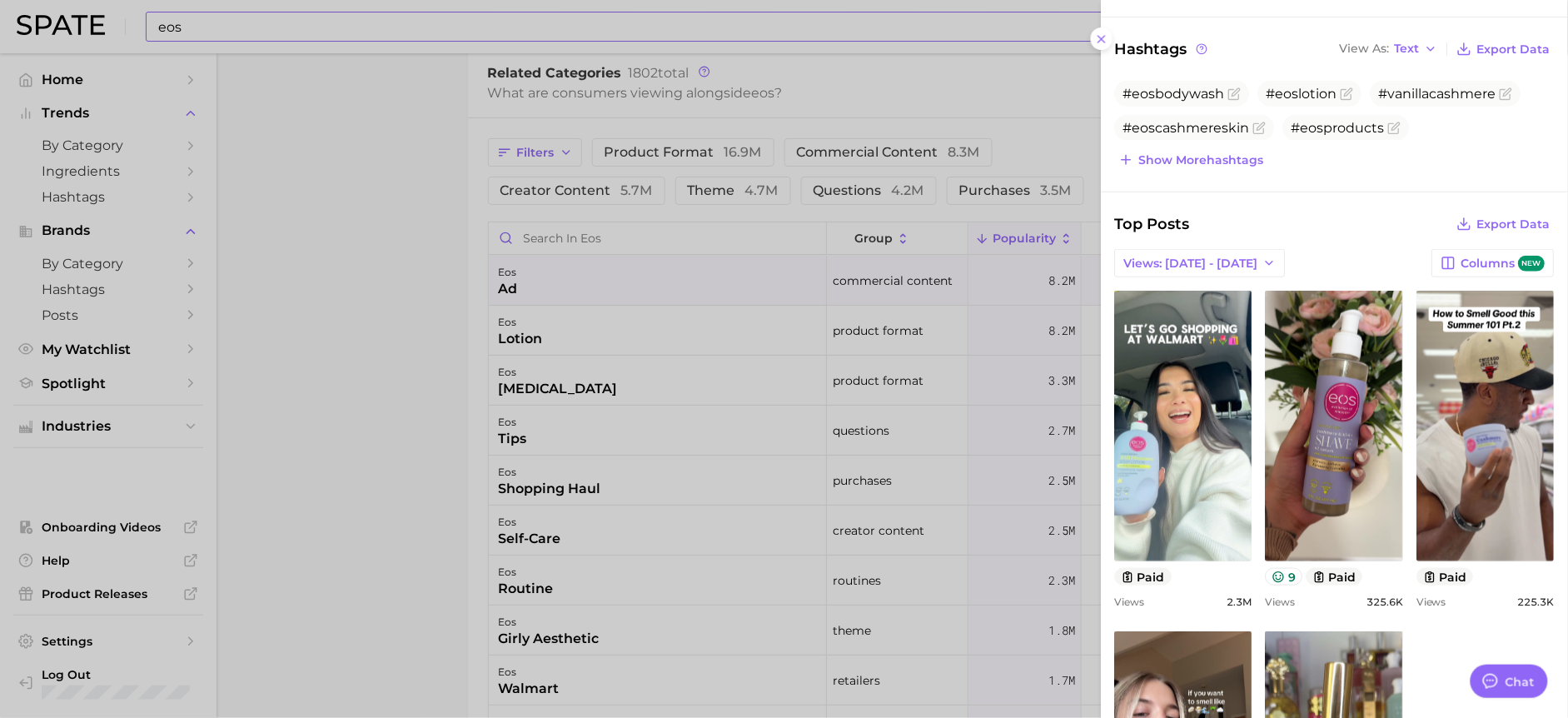 click at bounding box center [784, 359] 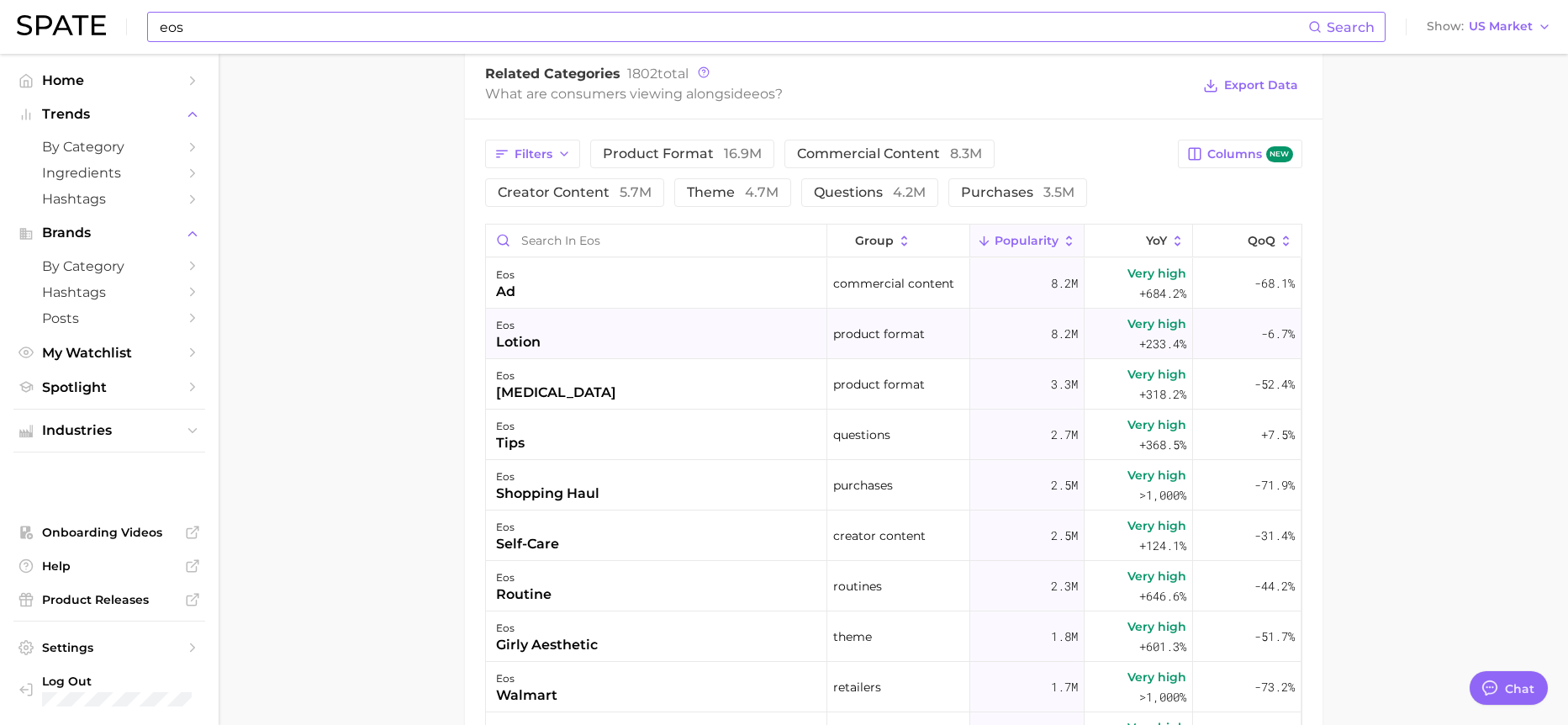 click on "lotion" at bounding box center (518, 342) 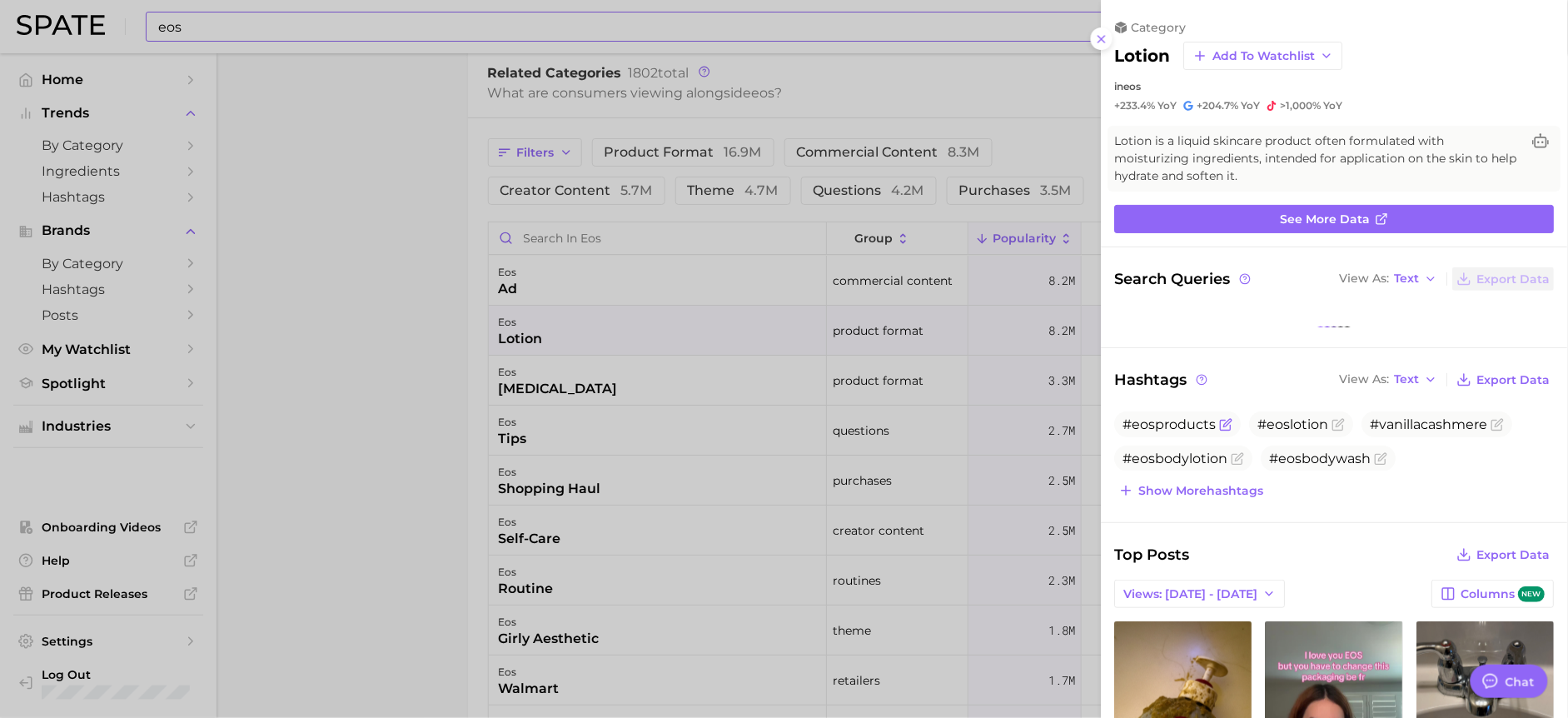 scroll, scrollTop: 0, scrollLeft: 0, axis: both 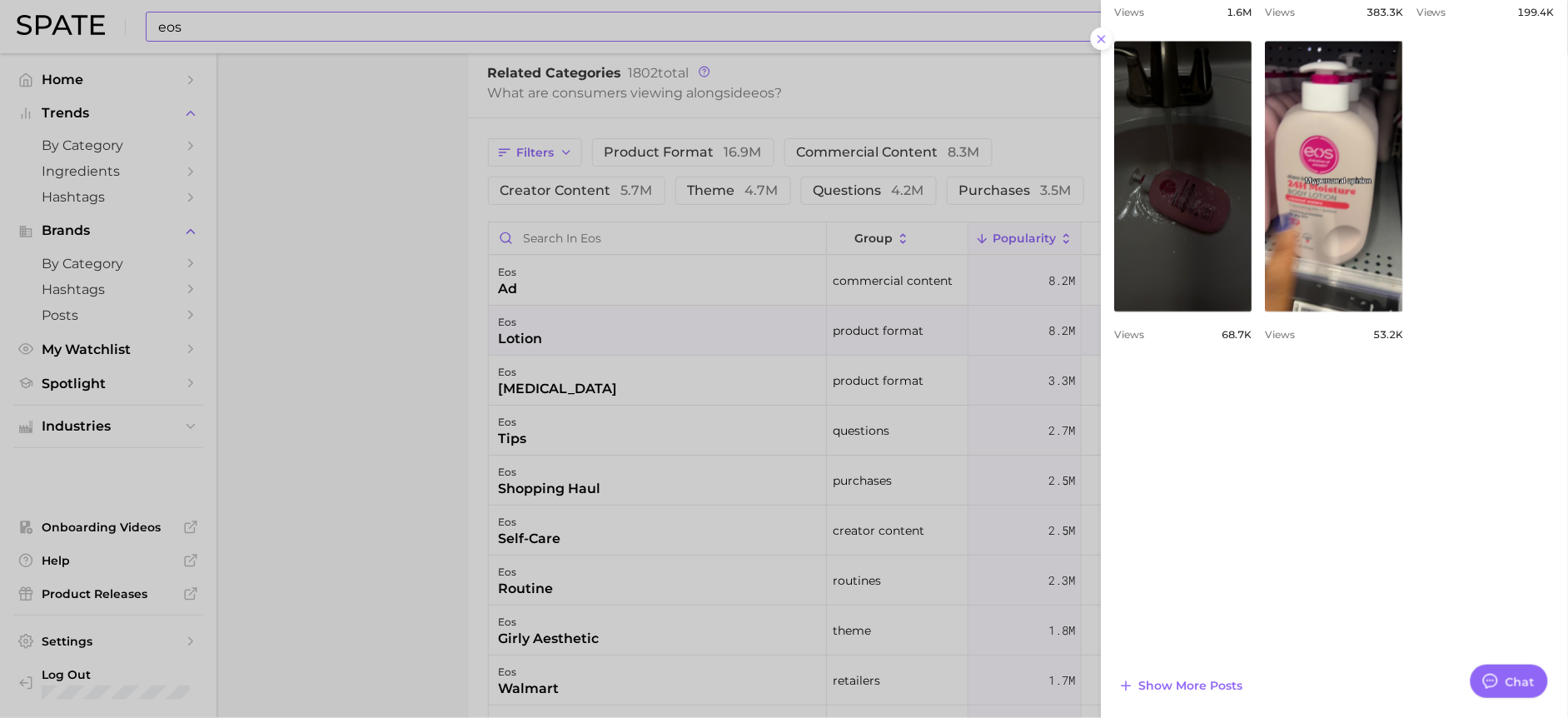 click at bounding box center (784, 359) 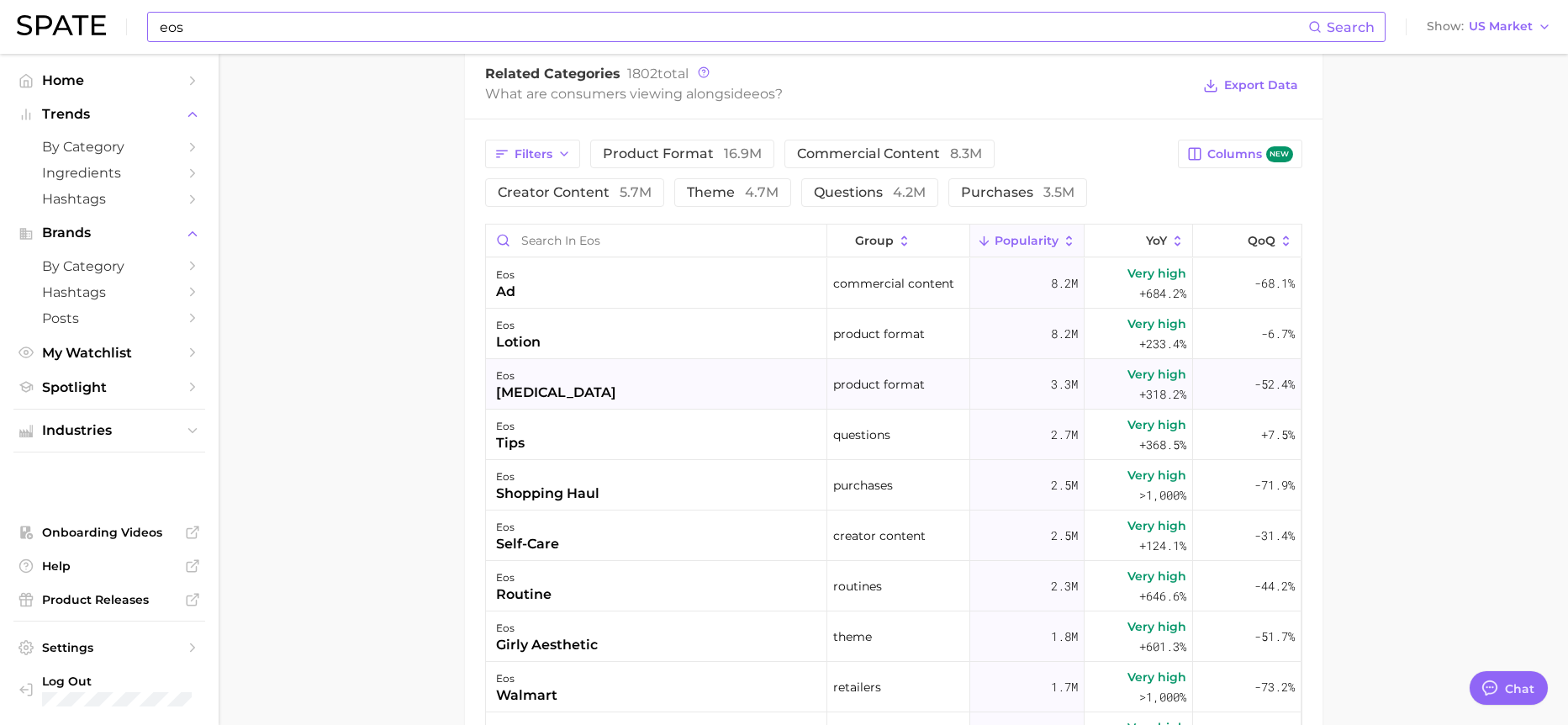 click on "eos" at bounding box center (556, 376) 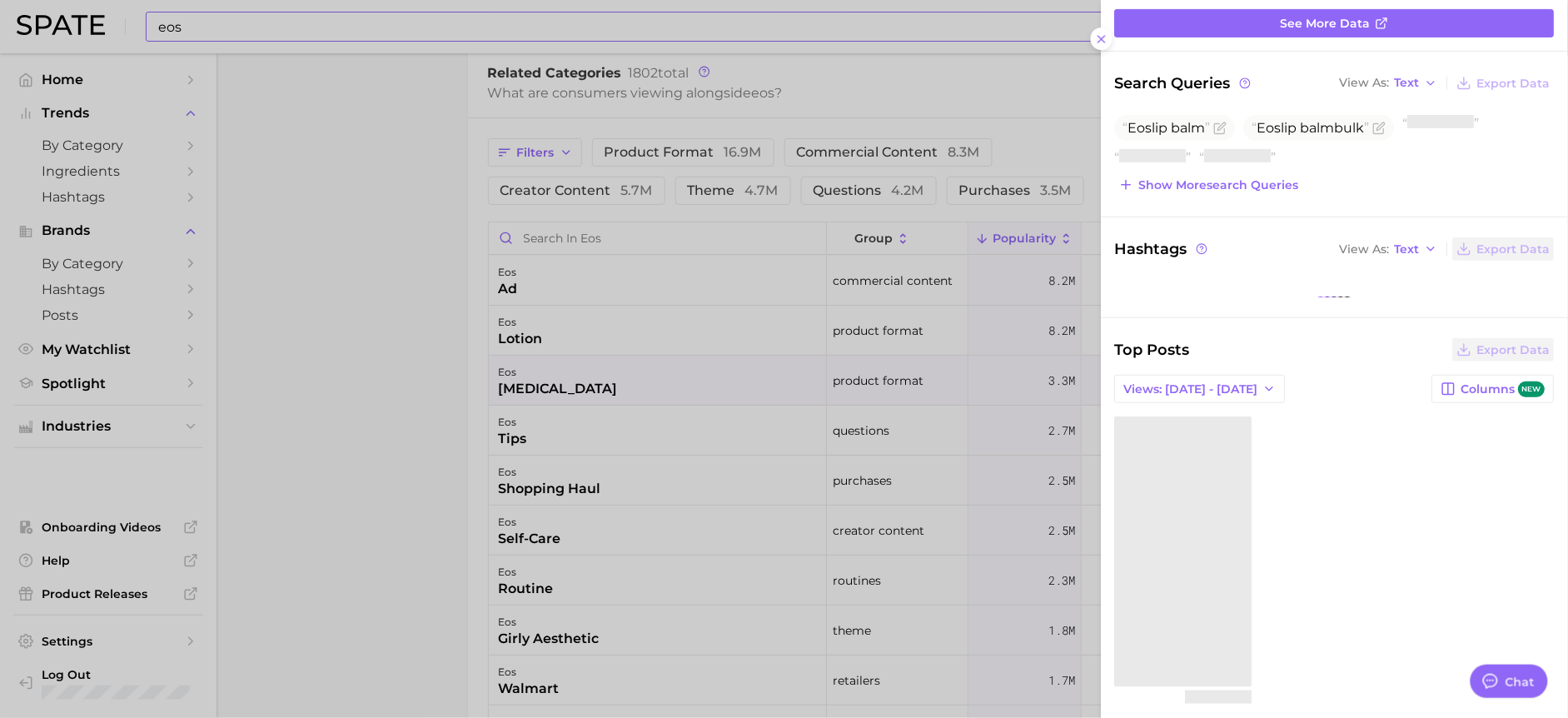 scroll, scrollTop: 218, scrollLeft: 0, axis: vertical 